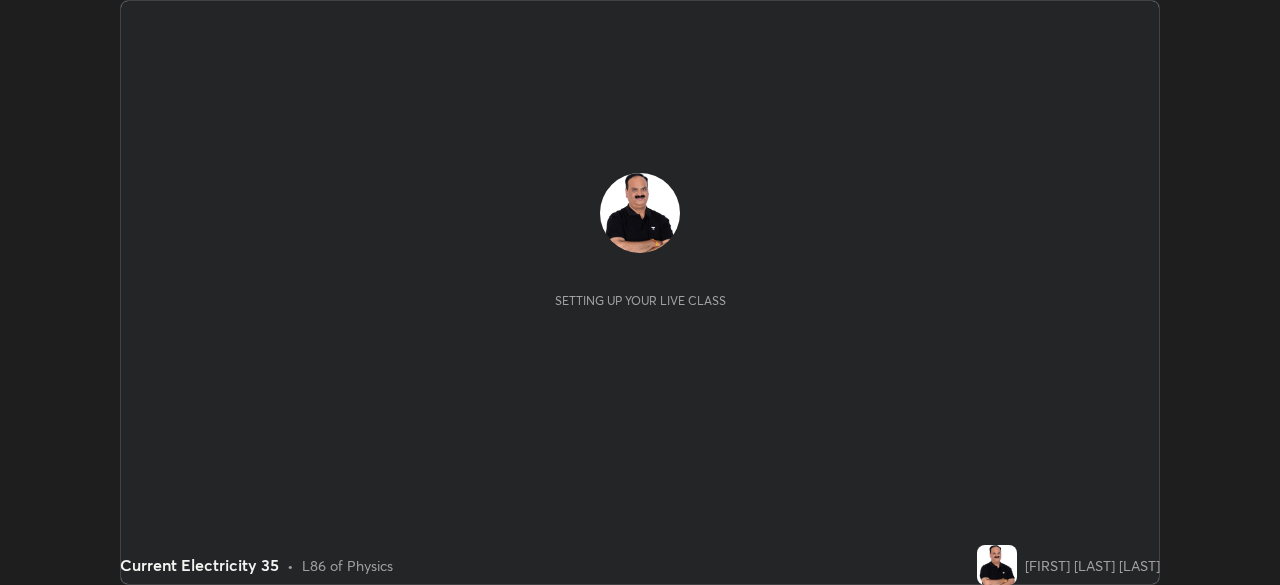 scroll, scrollTop: 0, scrollLeft: 0, axis: both 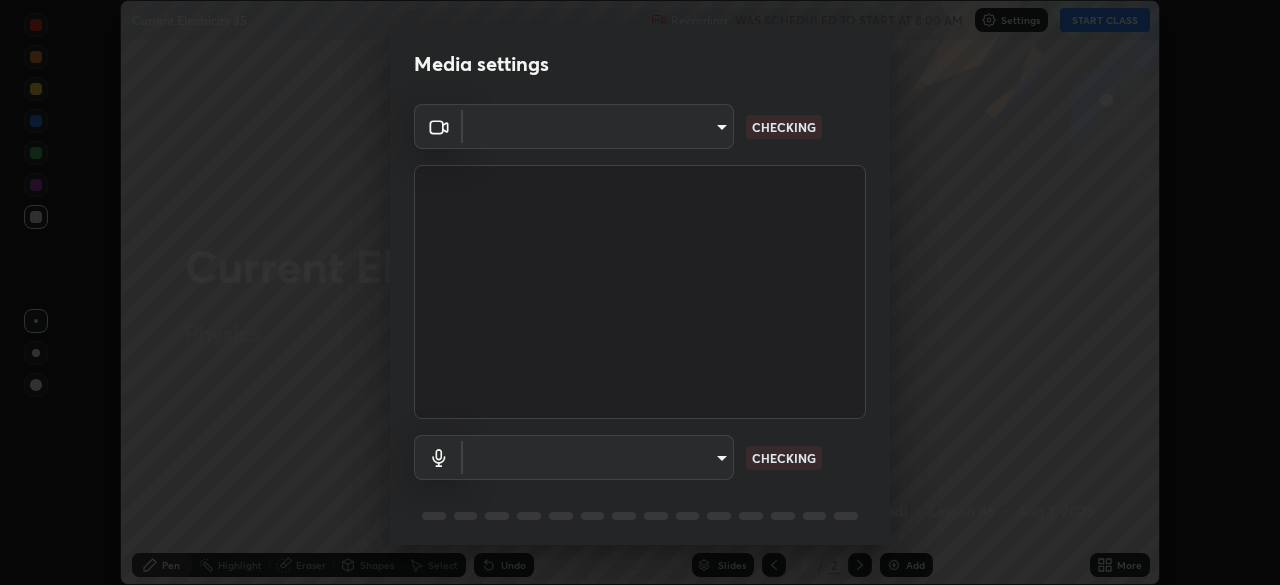 click on "Erase all Current Electricity 35 Recording WAS SCHEDULED TO START AT  8:00 AM Settings START CLASS Setting up your live class Current Electricity 35 • L86 of Physics [FIRST] [LAST] Pen Highlight Eraser Shapes Select Undo Slides 2 / 2 Add More No doubts shared Encourage your learners to ask a doubt for better clarity Report an issue Reason for reporting Buffering Chat not working Audio - Video sync issue Educator video quality low ​ Attach an image Report Media settings ​ CHECKING ​ CHECKING 1 / 5 Next" at bounding box center (640, 292) 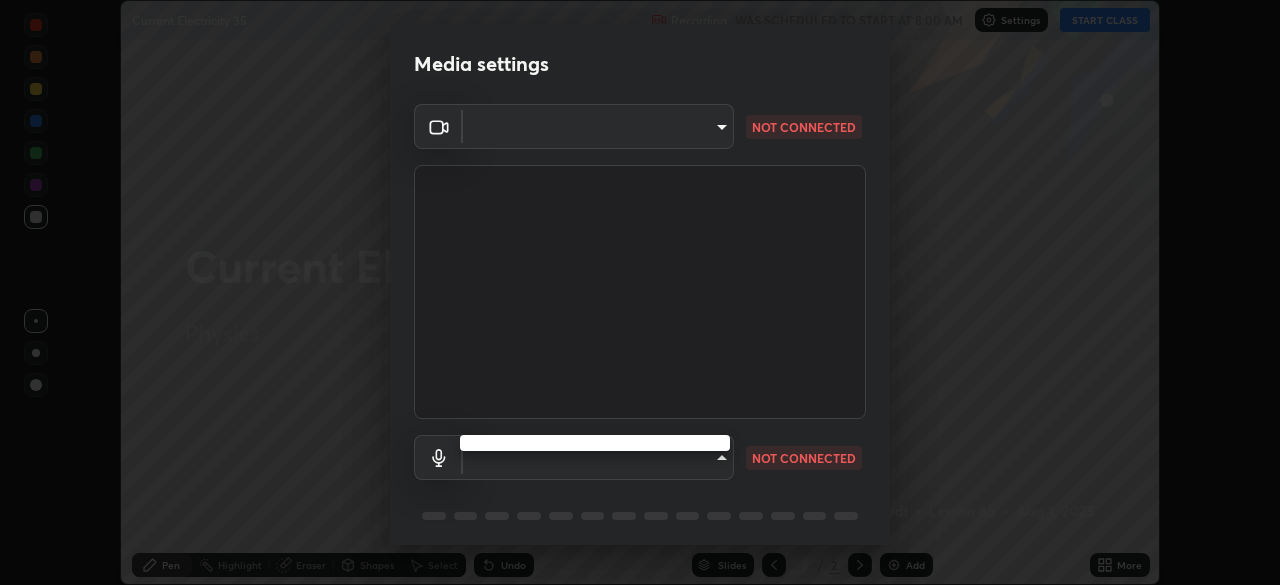 type on "7ef61d7b4029af2a314570a586ad0167344bc64fe44767049e7c7b7169f989c5" 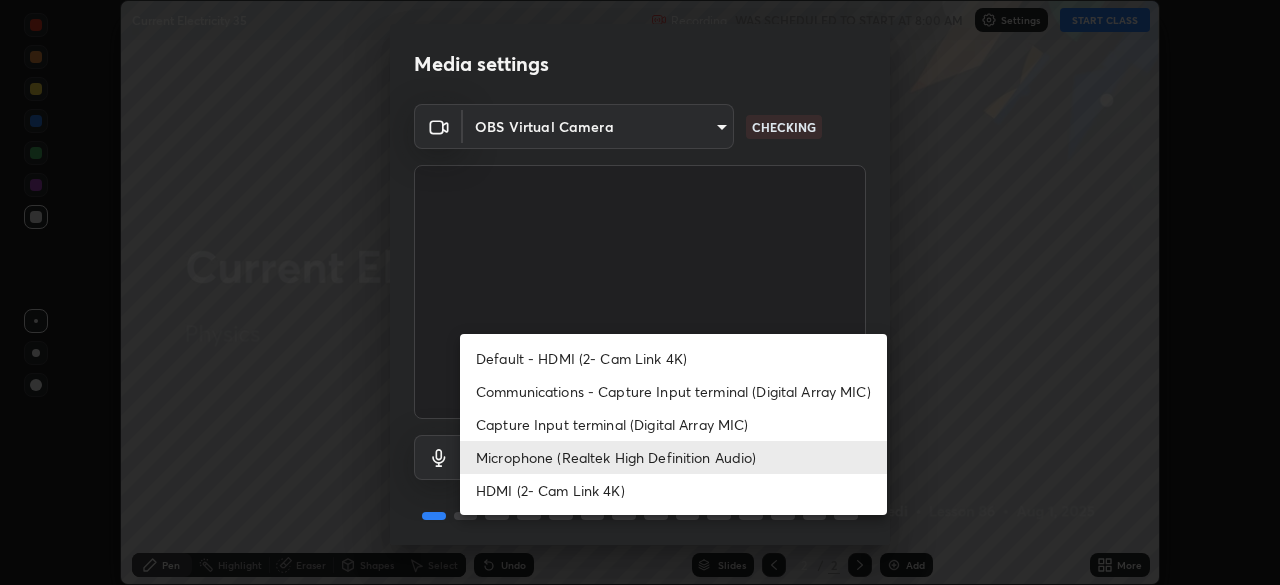 click on "Communications - Capture Input terminal (Digital Array MIC)" at bounding box center [673, 391] 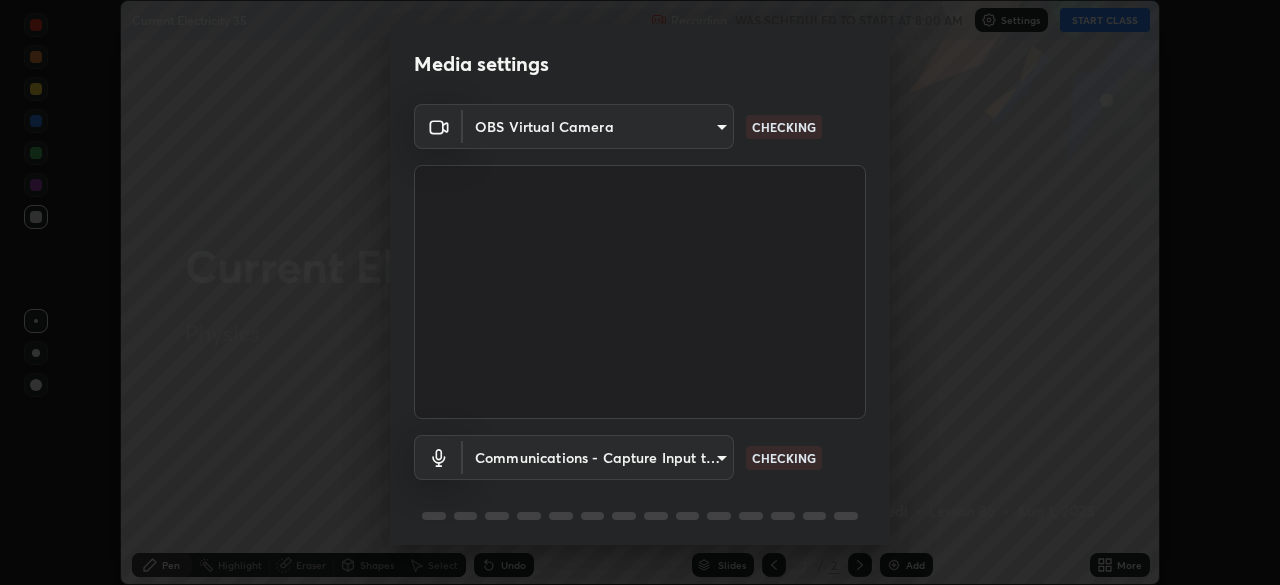 click on "Erase all Current Electricity 35 Recording WAS SCHEDULED TO START AT  8:00 AM Settings START CLASS Setting up your live class Current Electricity 35 • L86 of Physics [FIRST] [LAST] Pen Highlight Eraser Shapes Select Undo Slides 2 / 2 Add More No doubts shared Encourage your learners to ask a doubt for better clarity Report an issue Reason for reporting Buffering Chat not working Audio - Video sync issue Educator video quality low ​ Attach an image Report Media settings OBS Virtual Camera [HASH] CHECKING Communications - Capture Input terminal (Digital Array MIC) communications CHECKING 1 / 5 Next" at bounding box center [640, 292] 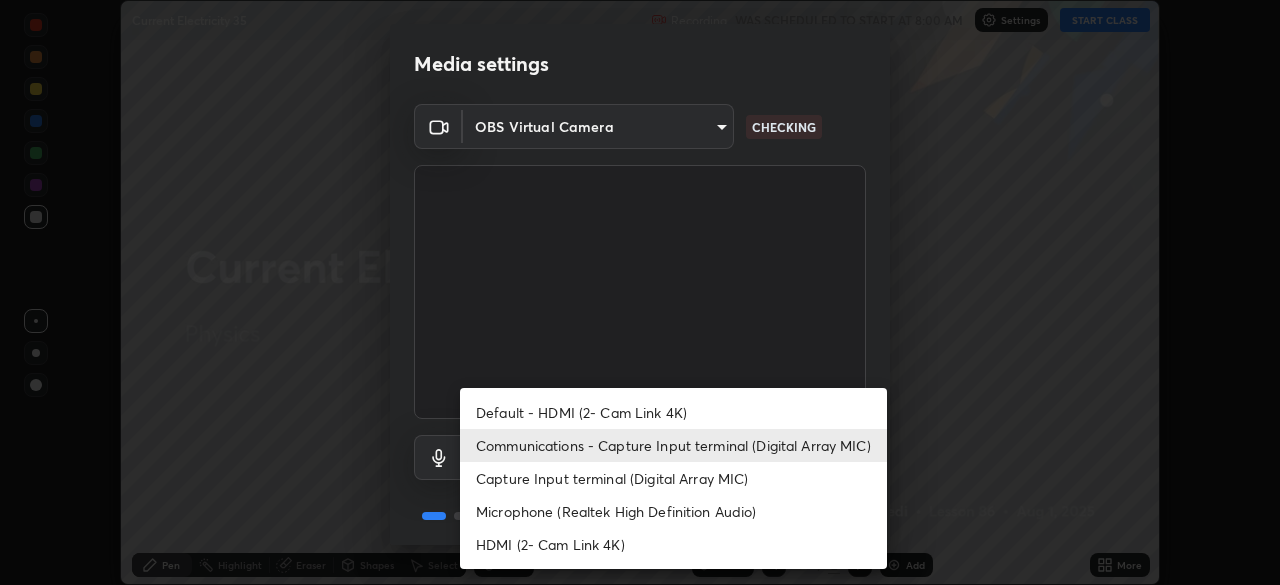 click on "Capture Input terminal (Digital Array MIC)" at bounding box center (673, 478) 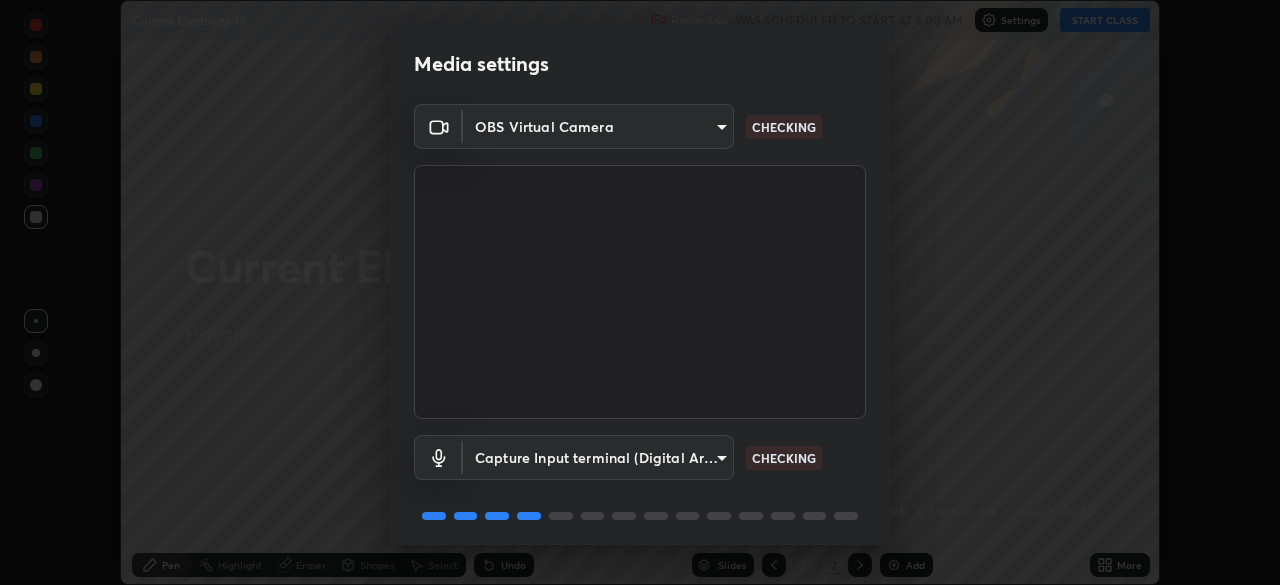 click on "Erase all Current Electricity 35 Recording WAS SCHEDULED TO START AT  8:00 AM Settings START CLASS Setting up your live class Current Electricity 35 • L86 of Physics [FIRST] [LAST] Pen Highlight Eraser Shapes Select Undo Slides 2 / 2 Add More No doubts shared Encourage your learners to ask a doubt for better clarity Report an issue Reason for reporting Buffering Chat not working Audio - Video sync issue Educator video quality low ​ Attach an image Report Media settings OBS Virtual Camera [HASH] CHECKING Capture Input terminal (Digital Array MIC) [HASH] CHECKING 1 / 5 Next" at bounding box center [640, 292] 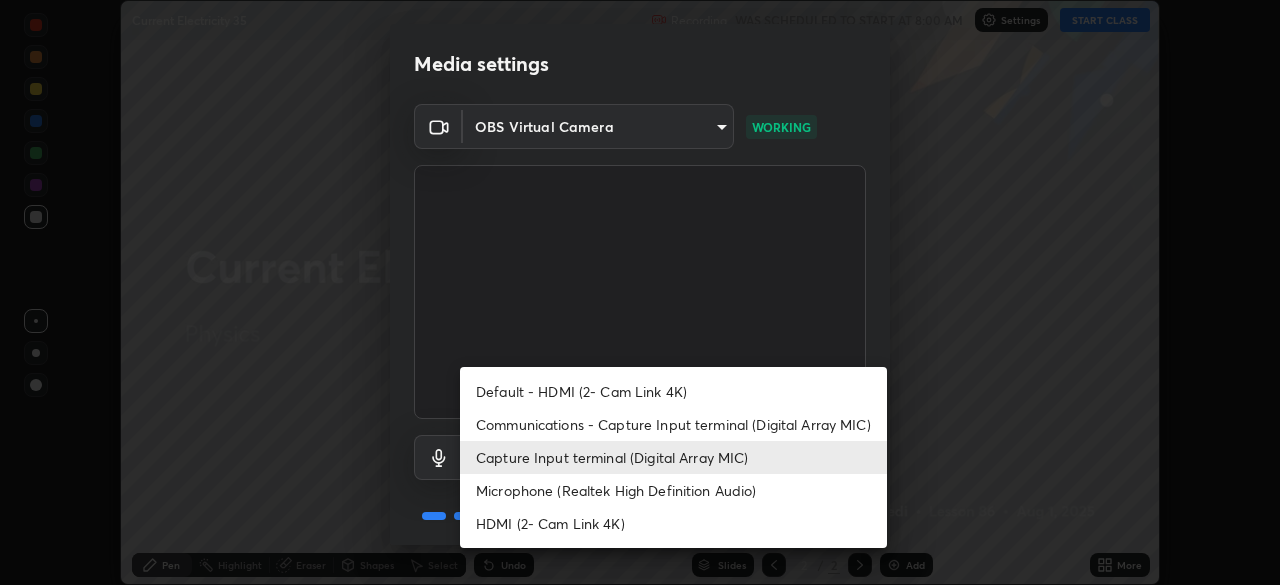 click on "Microphone (Realtek High Definition Audio)" at bounding box center (673, 490) 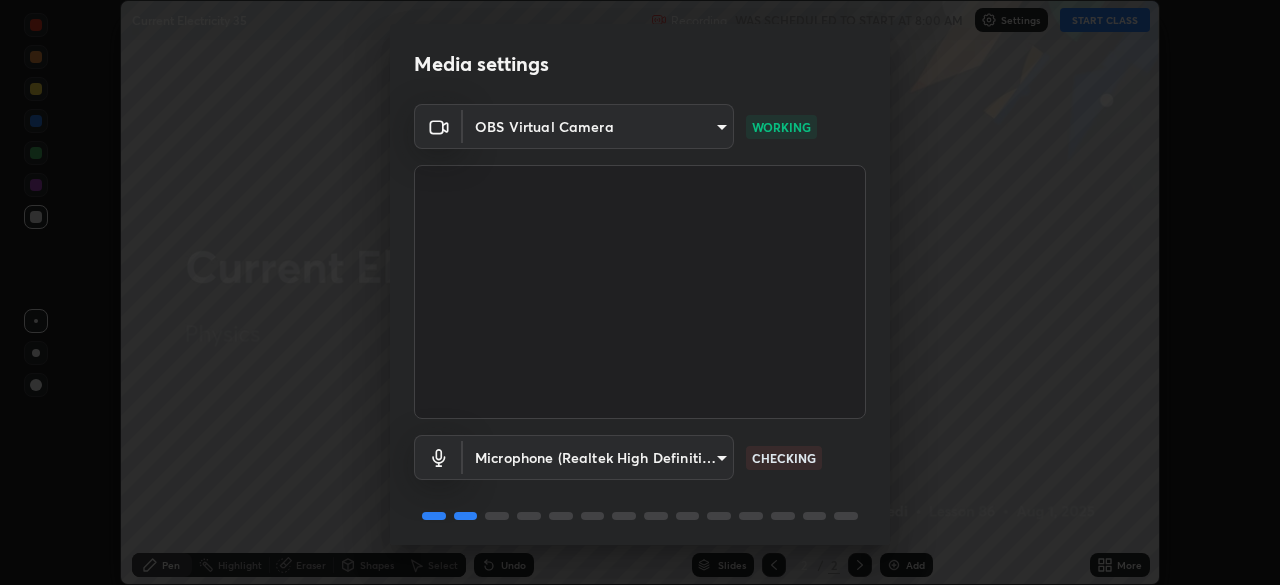 scroll, scrollTop: 71, scrollLeft: 0, axis: vertical 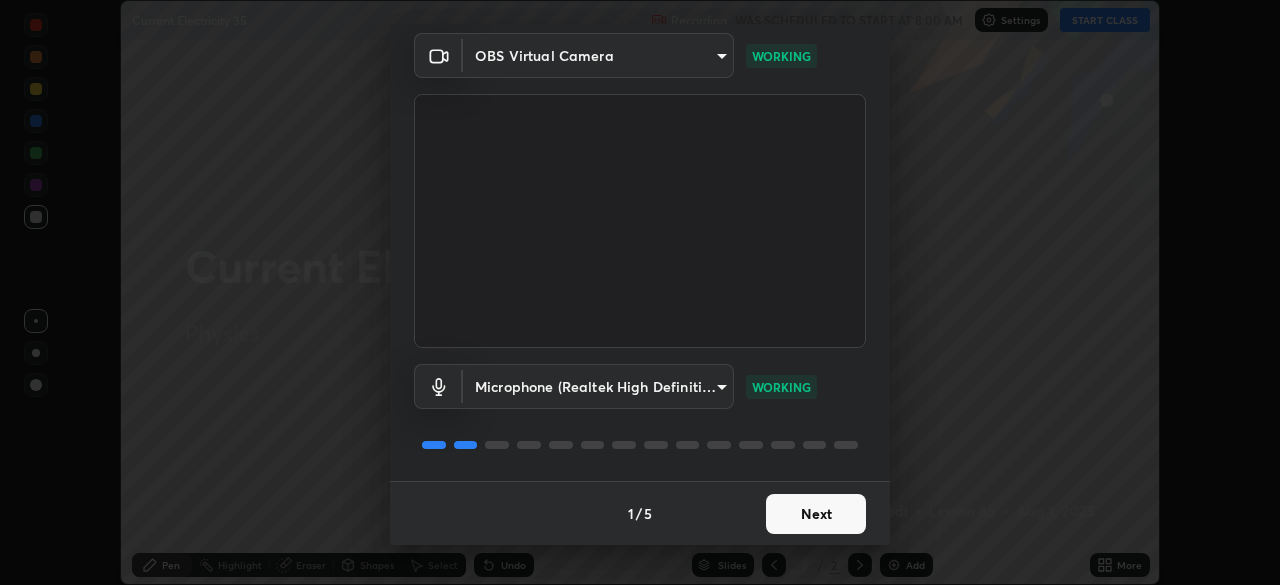 click on "Next" at bounding box center (816, 514) 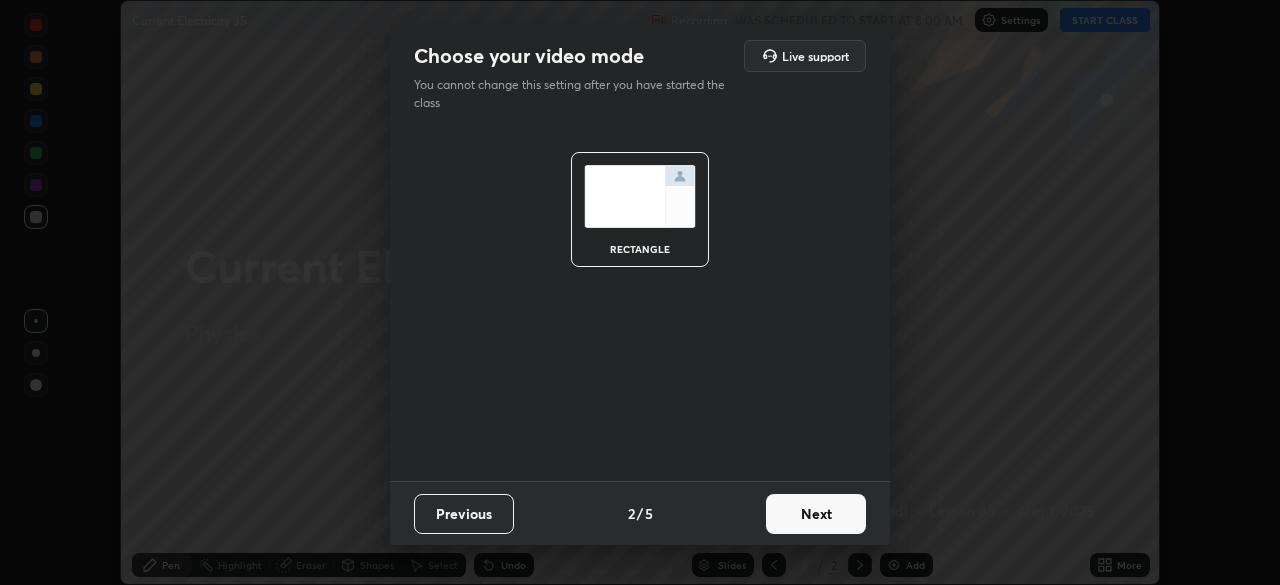 scroll, scrollTop: 0, scrollLeft: 0, axis: both 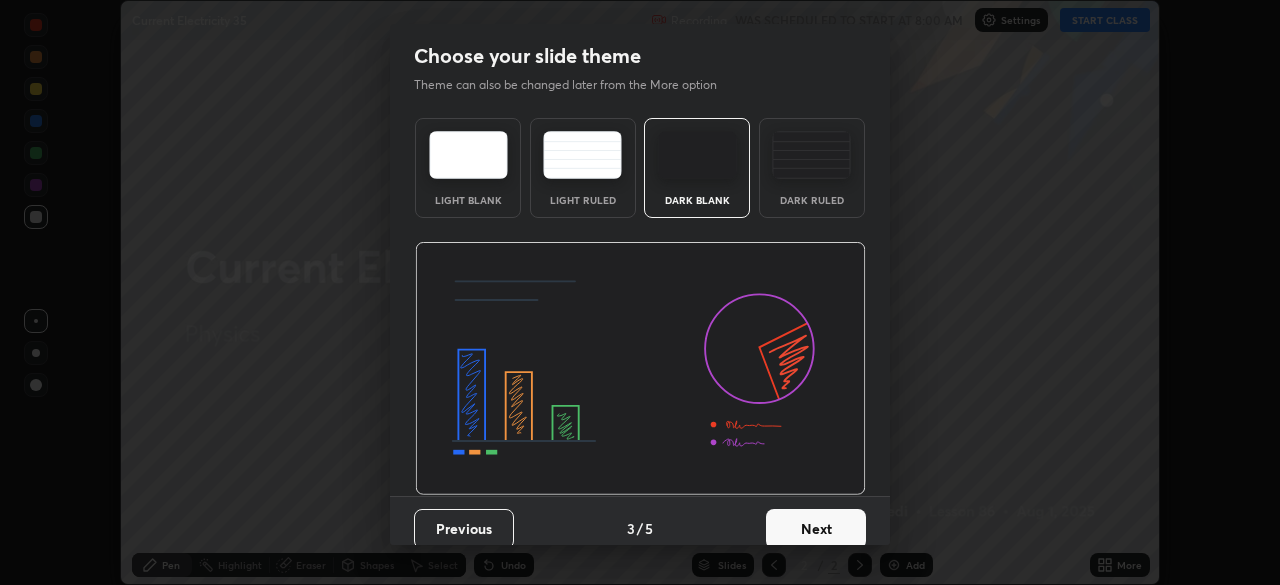 click on "Next" at bounding box center [816, 529] 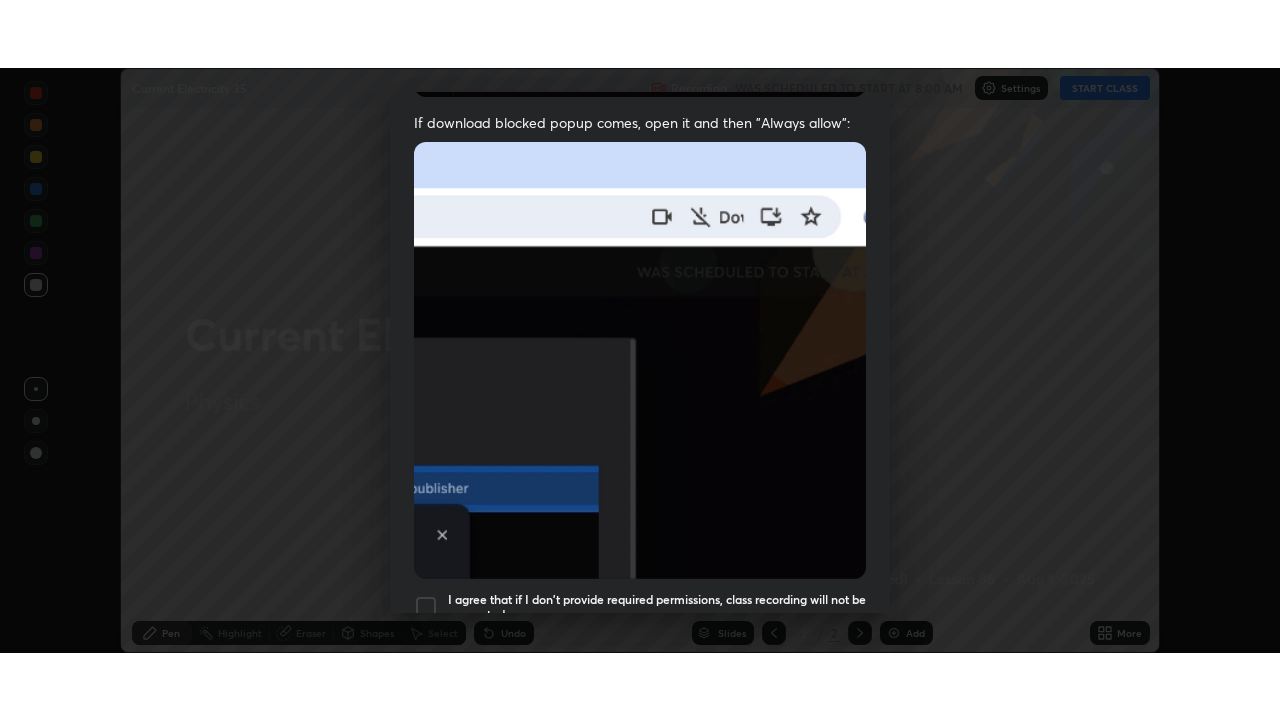 scroll, scrollTop: 479, scrollLeft: 0, axis: vertical 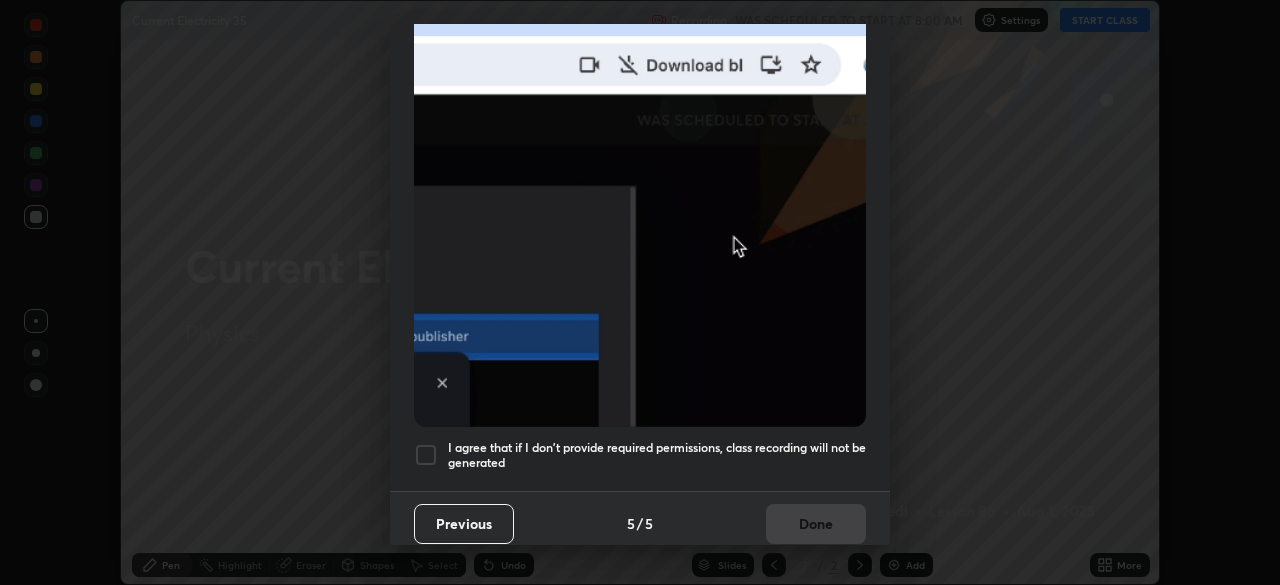 click on "Previous 5 / 5 Done" at bounding box center [640, 523] 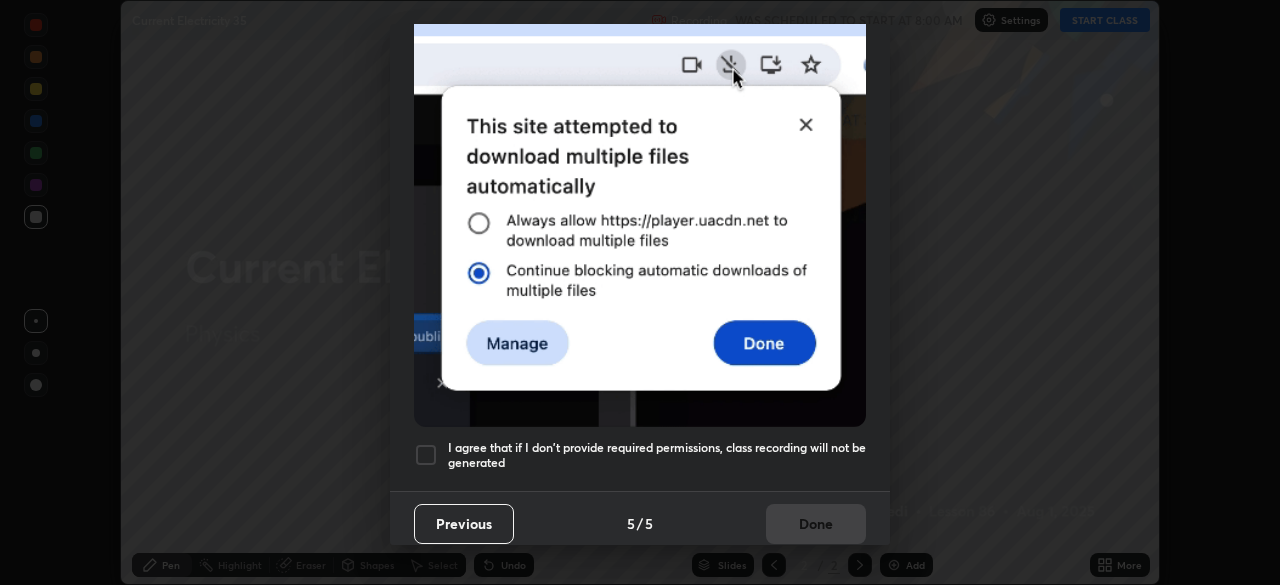 click at bounding box center [640, 208] 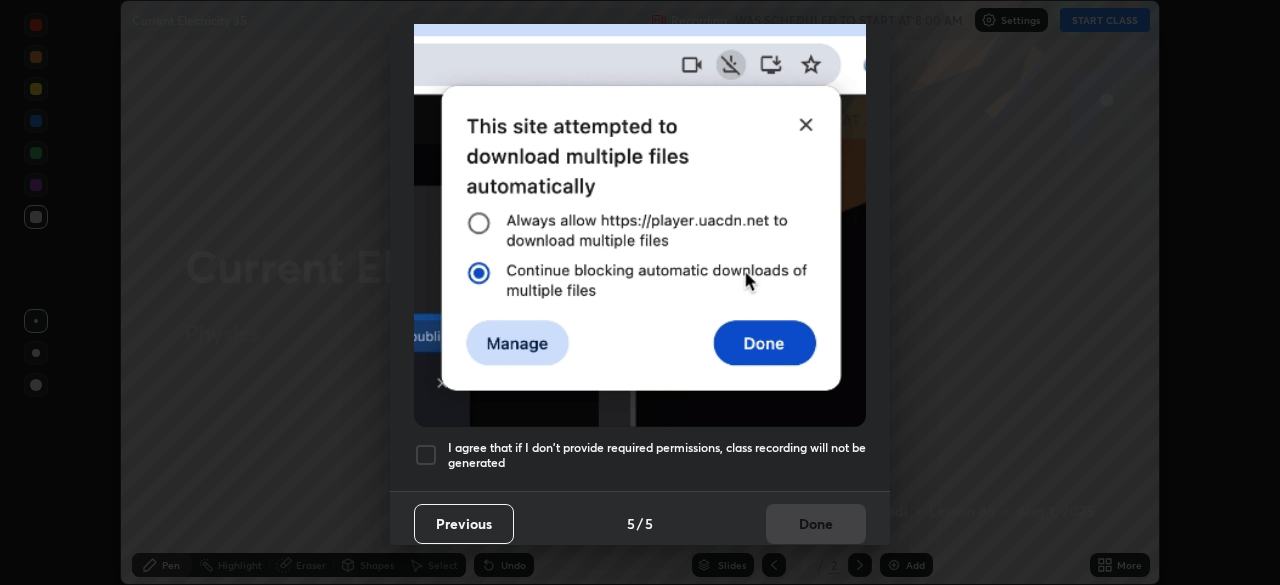 click at bounding box center [426, 455] 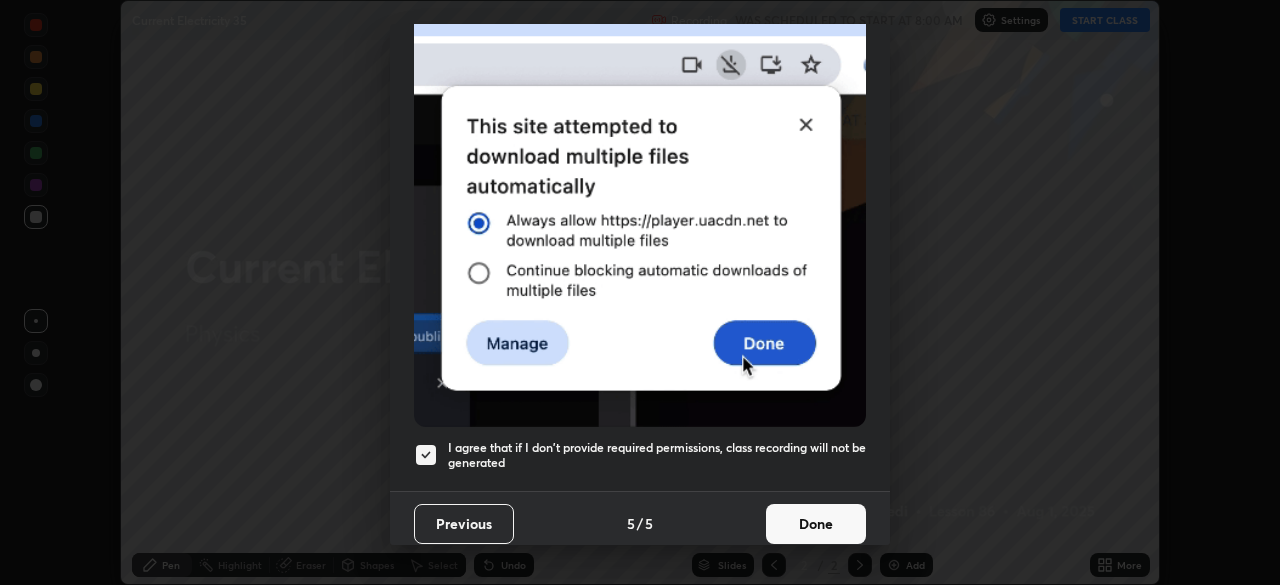 click on "Done" at bounding box center (816, 524) 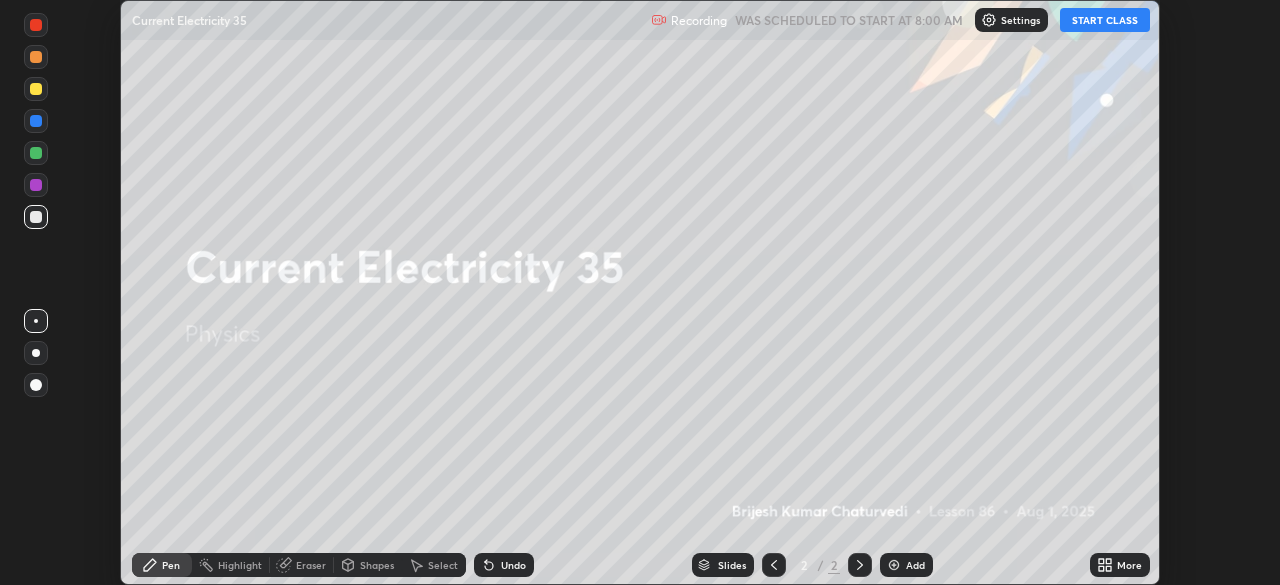 click on "START CLASS" at bounding box center [1105, 20] 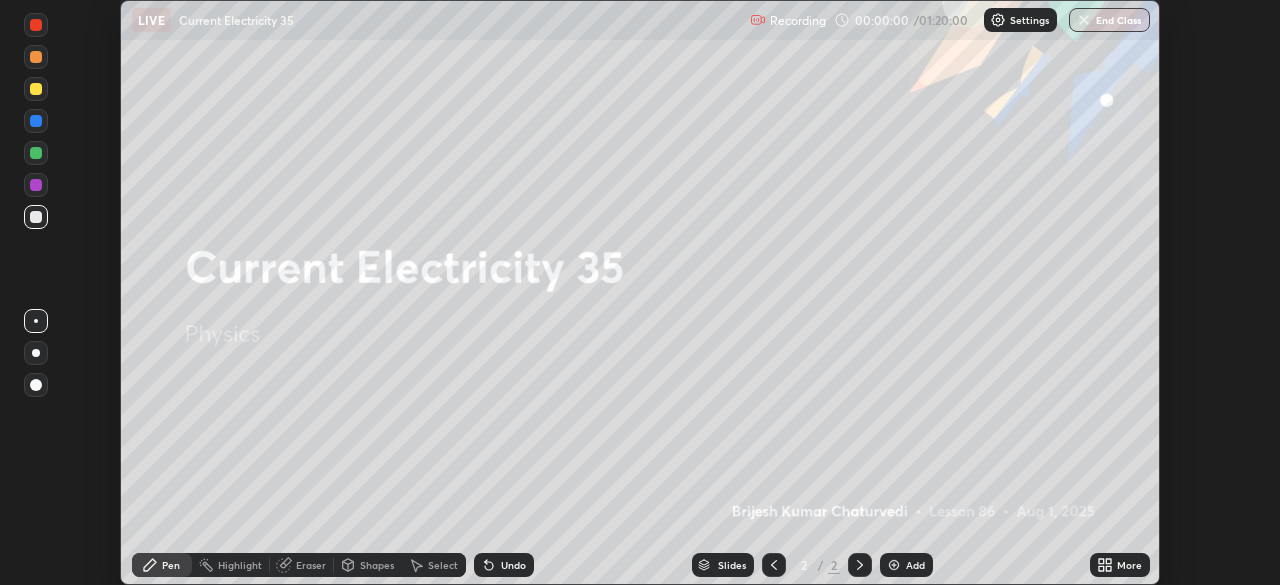 click 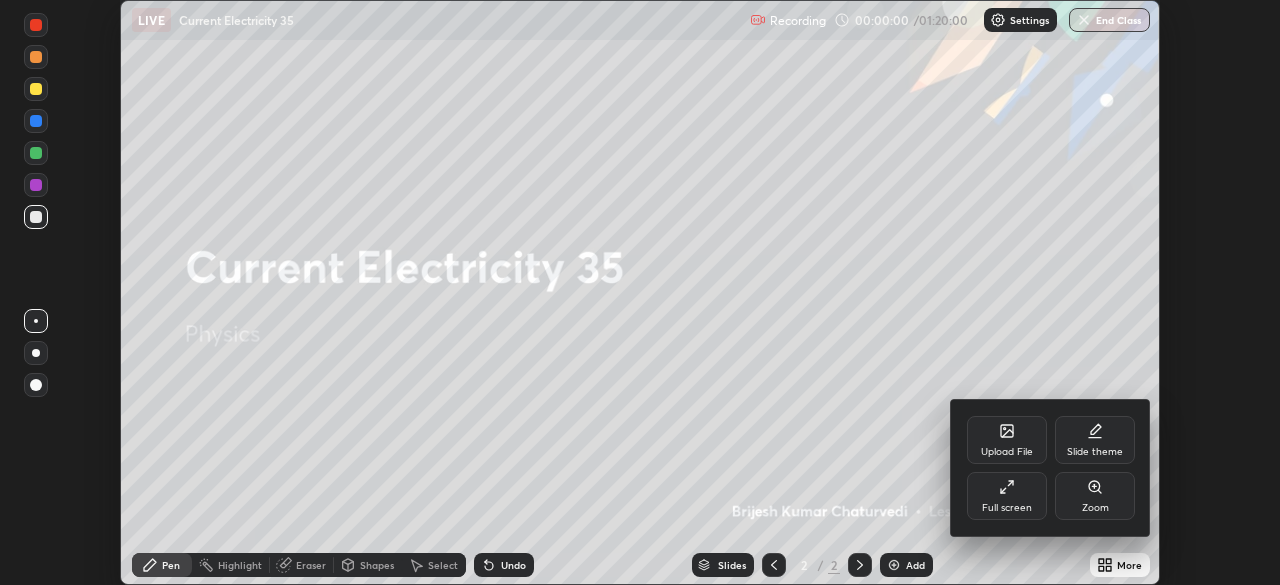 click on "Full screen" at bounding box center [1007, 508] 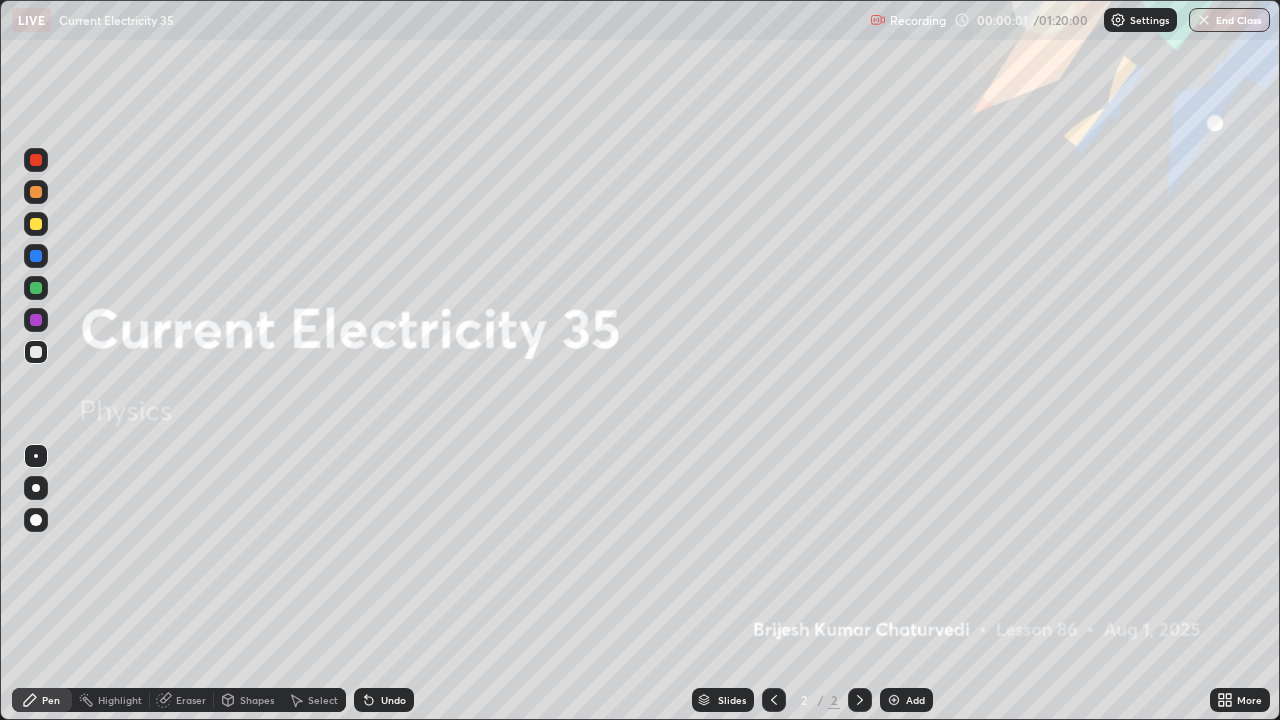 scroll, scrollTop: 99280, scrollLeft: 98720, axis: both 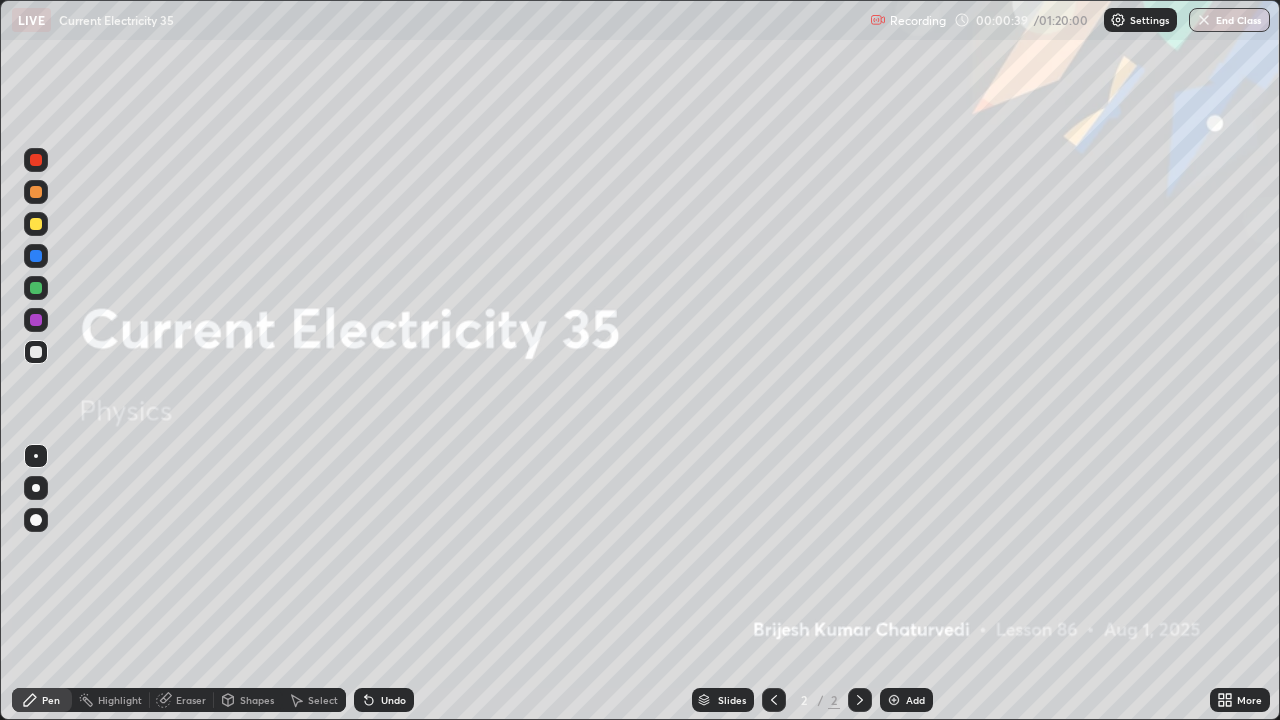 click on "Add" at bounding box center [915, 700] 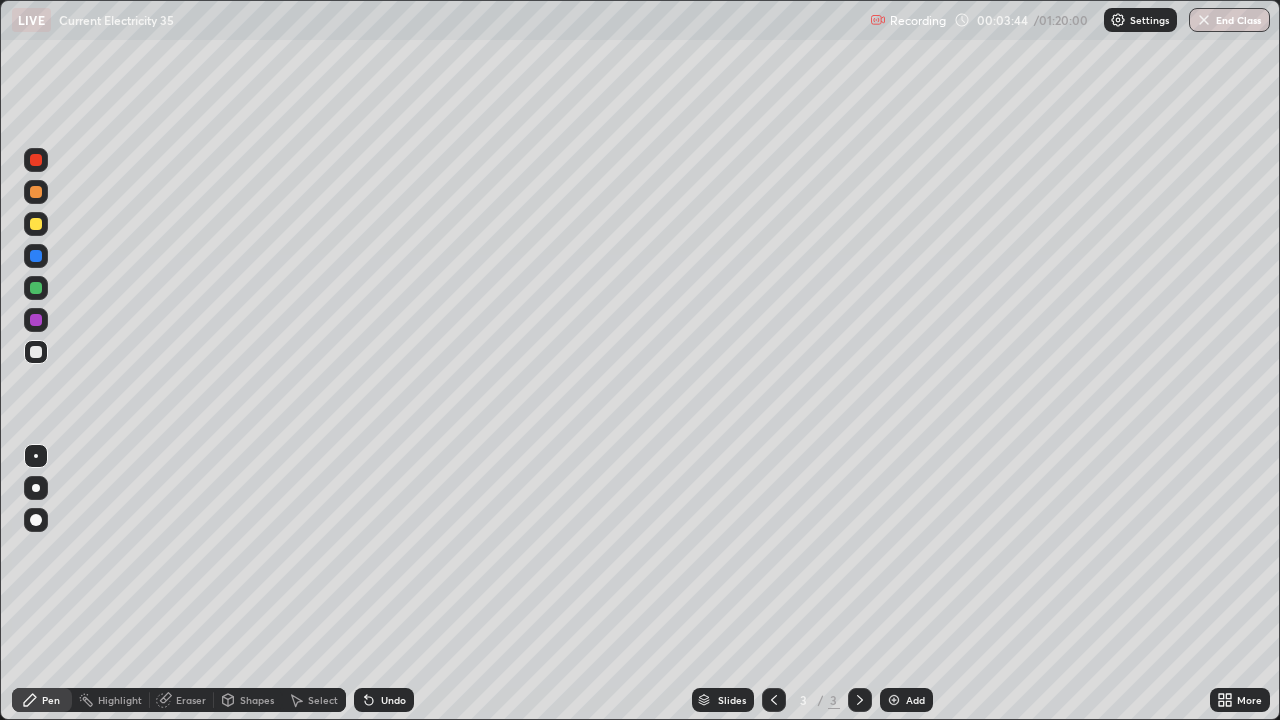 click on "Undo" at bounding box center (393, 700) 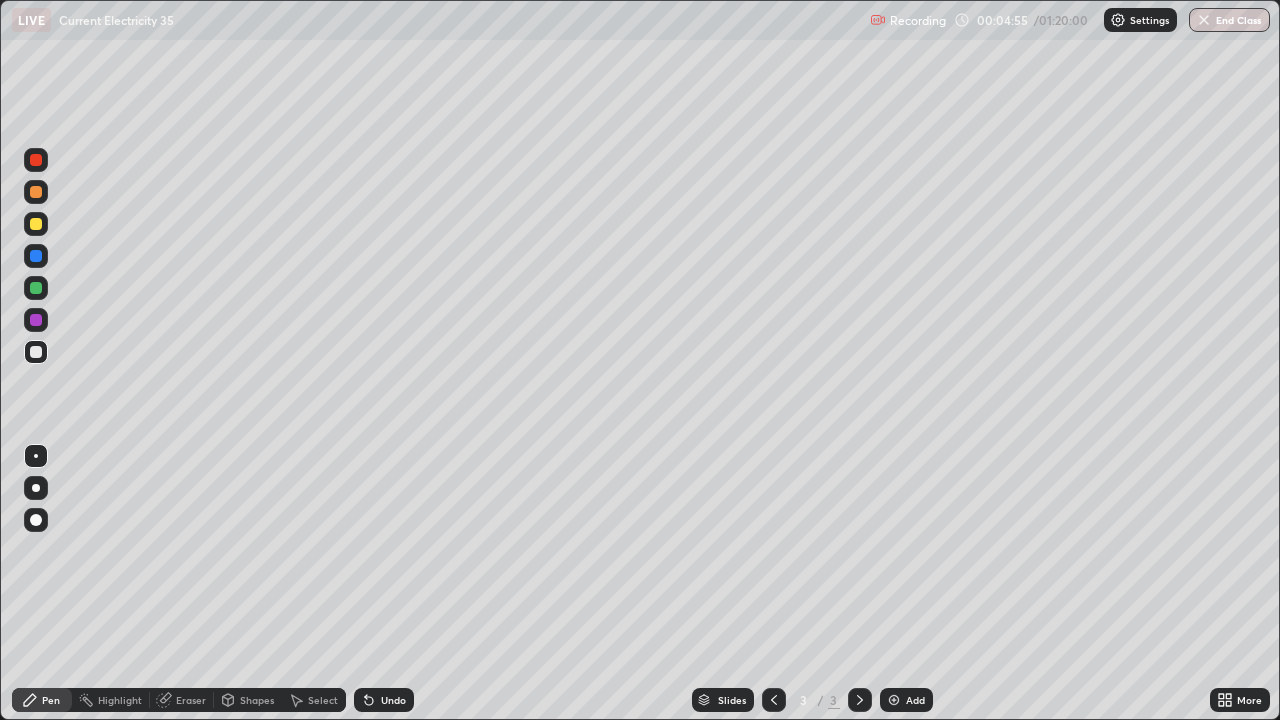 click on "Select" at bounding box center [314, 700] 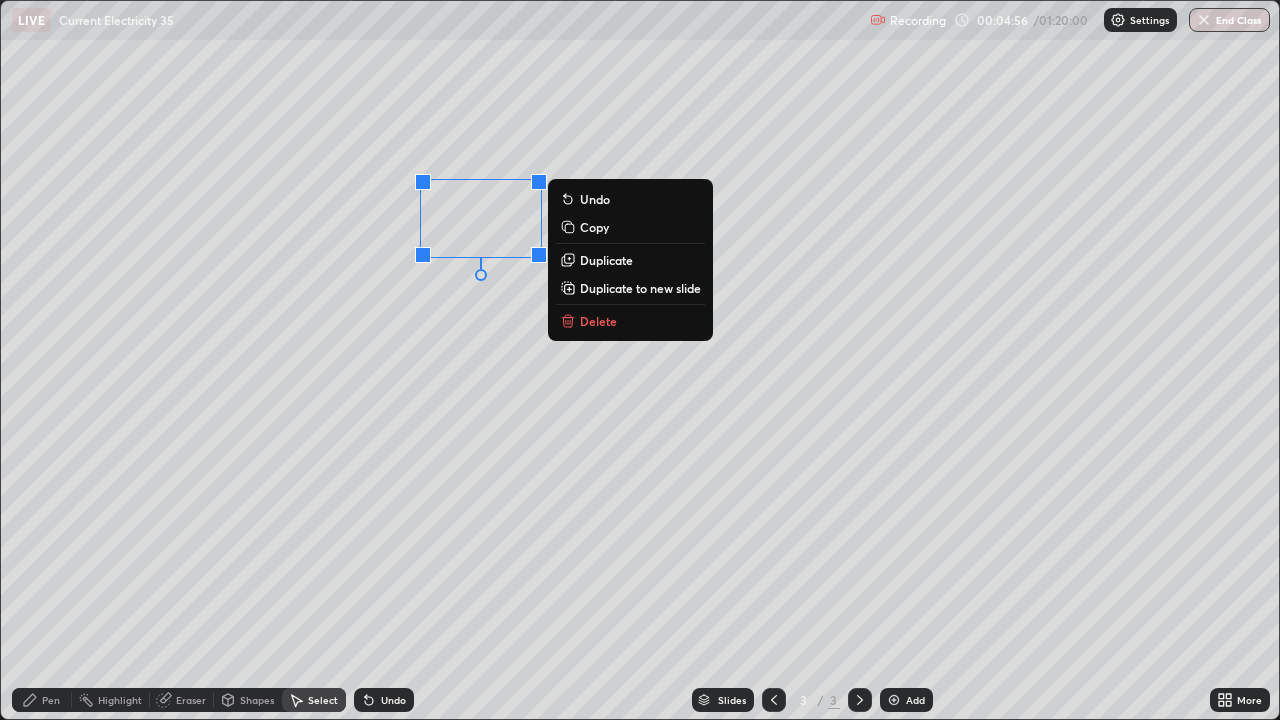 click on "Delete" at bounding box center [598, 321] 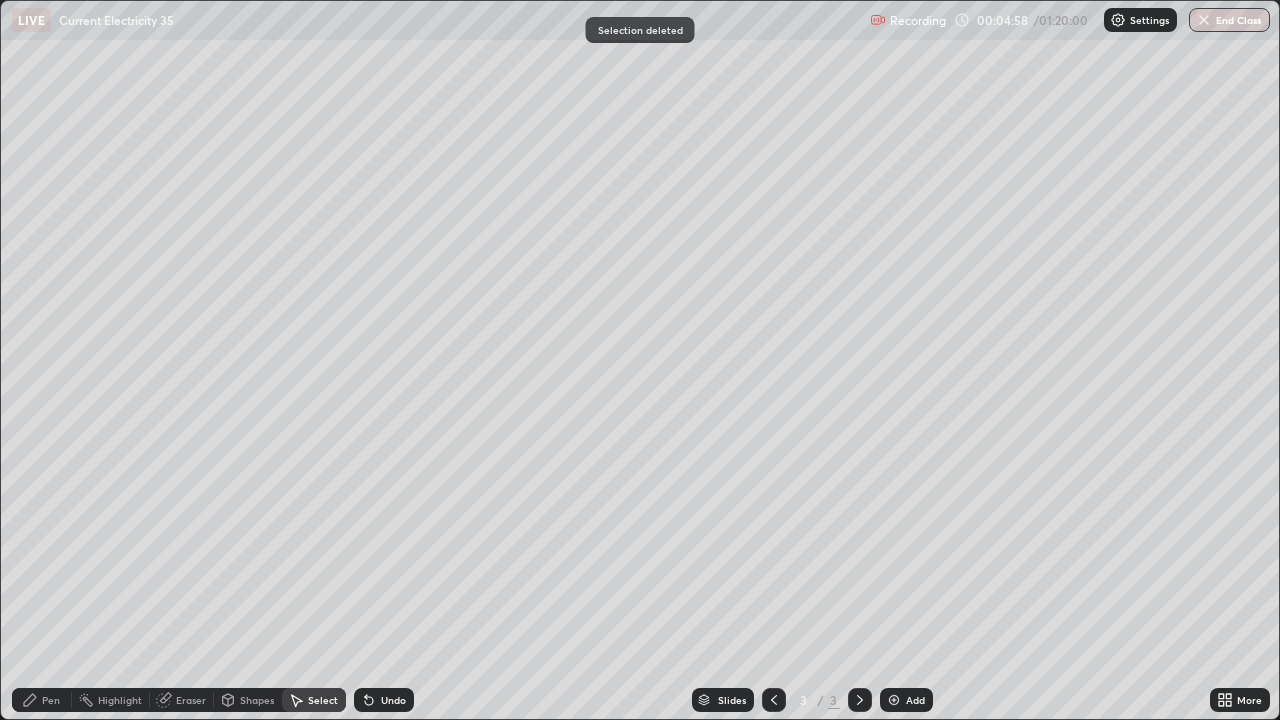 click on "Pen" at bounding box center [42, 700] 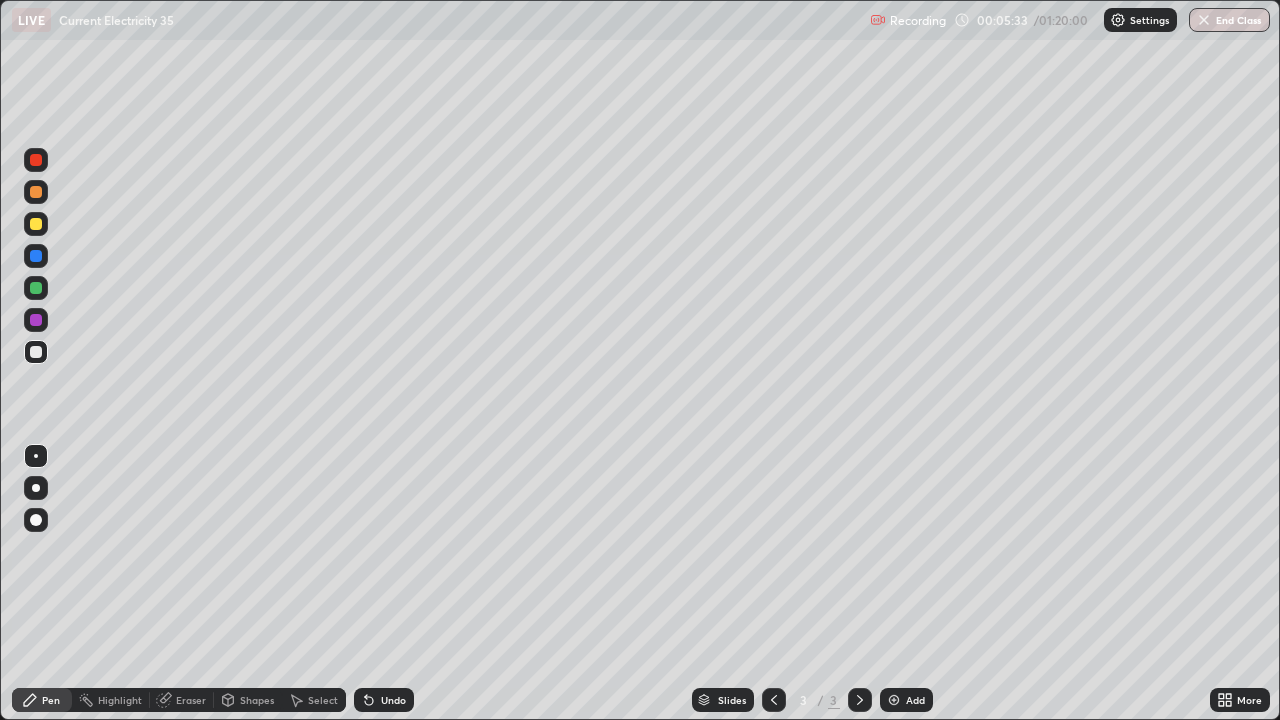 click on "Eraser" at bounding box center (191, 700) 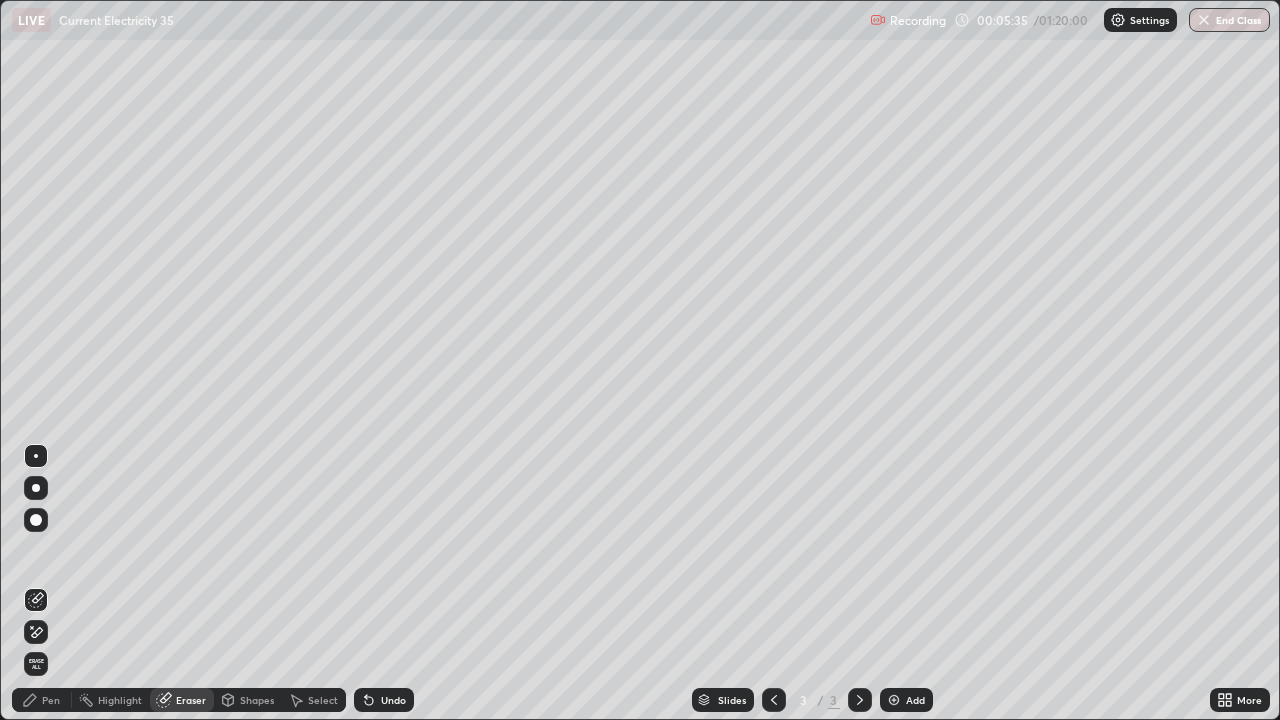 click on "Pen" at bounding box center (51, 700) 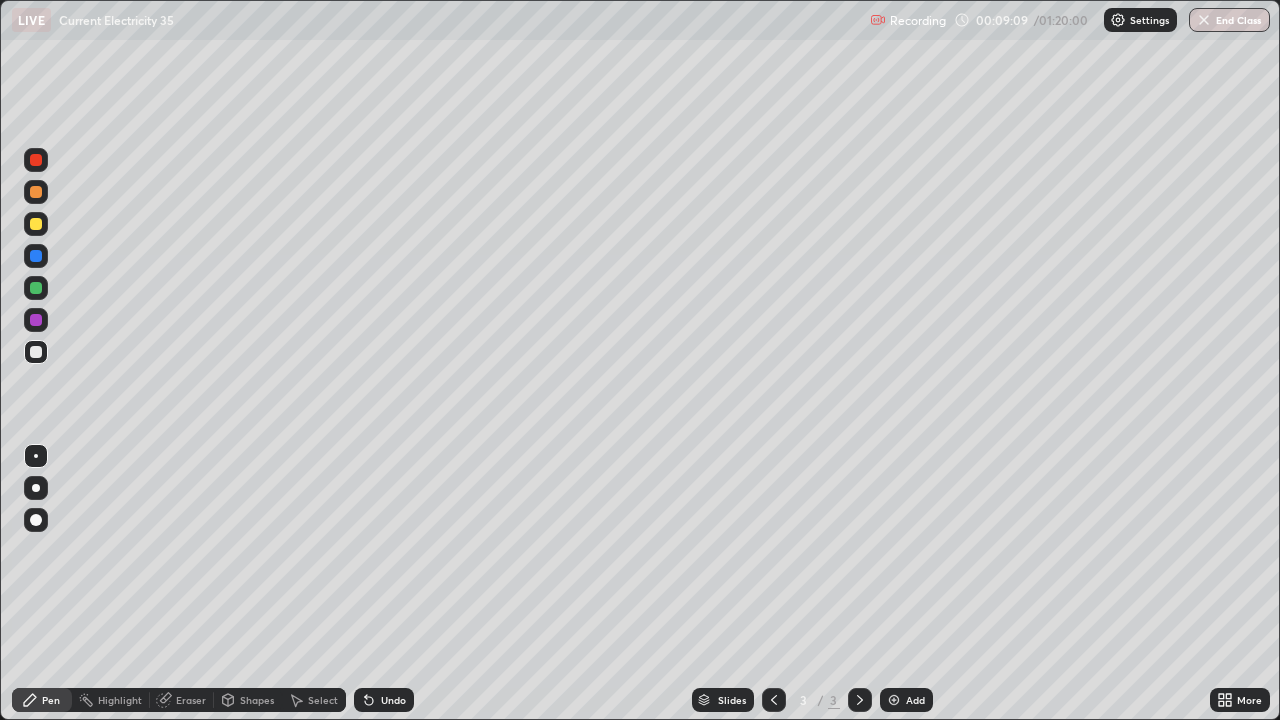 click on "Eraser" at bounding box center [191, 700] 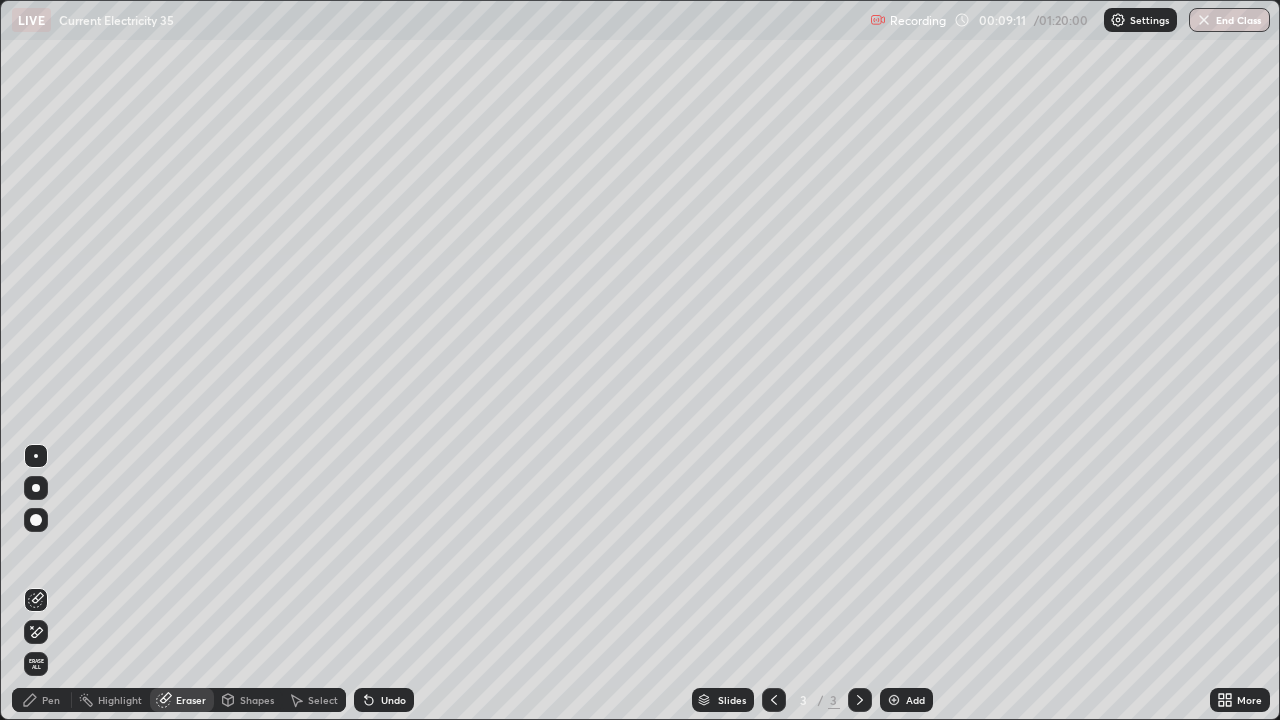 click on "Pen" at bounding box center (42, 700) 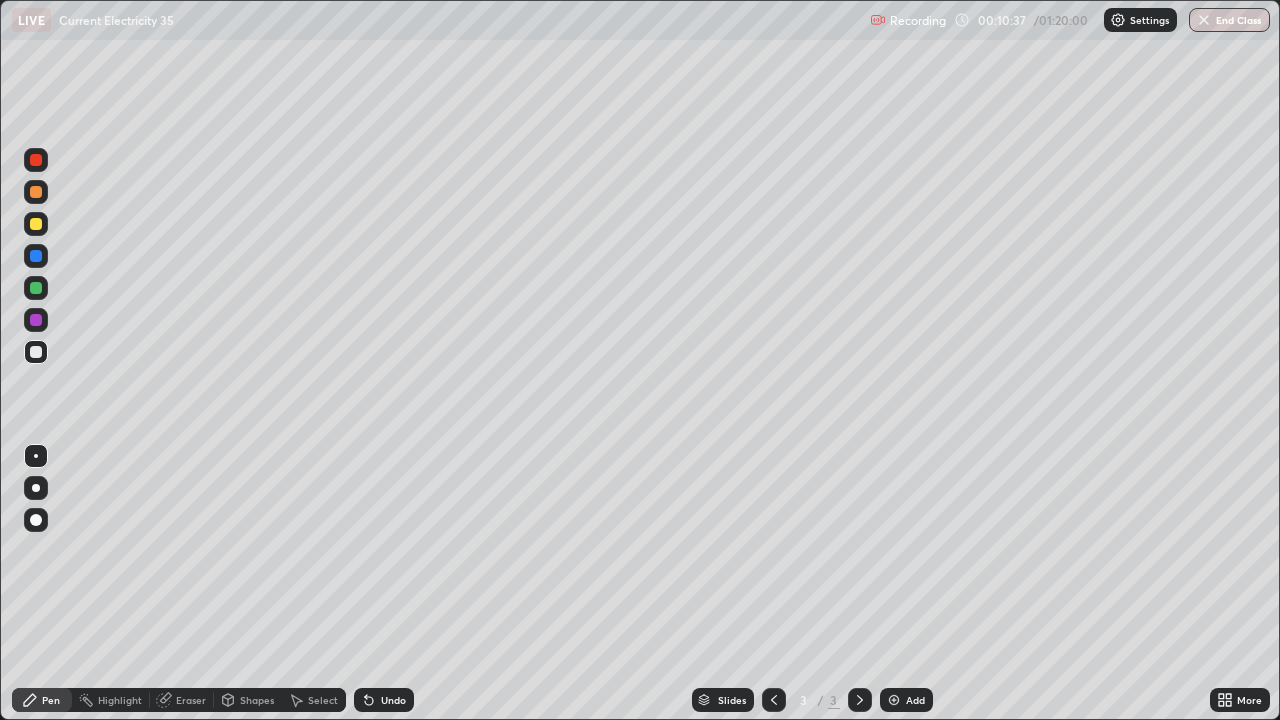 click on "Add" at bounding box center [906, 700] 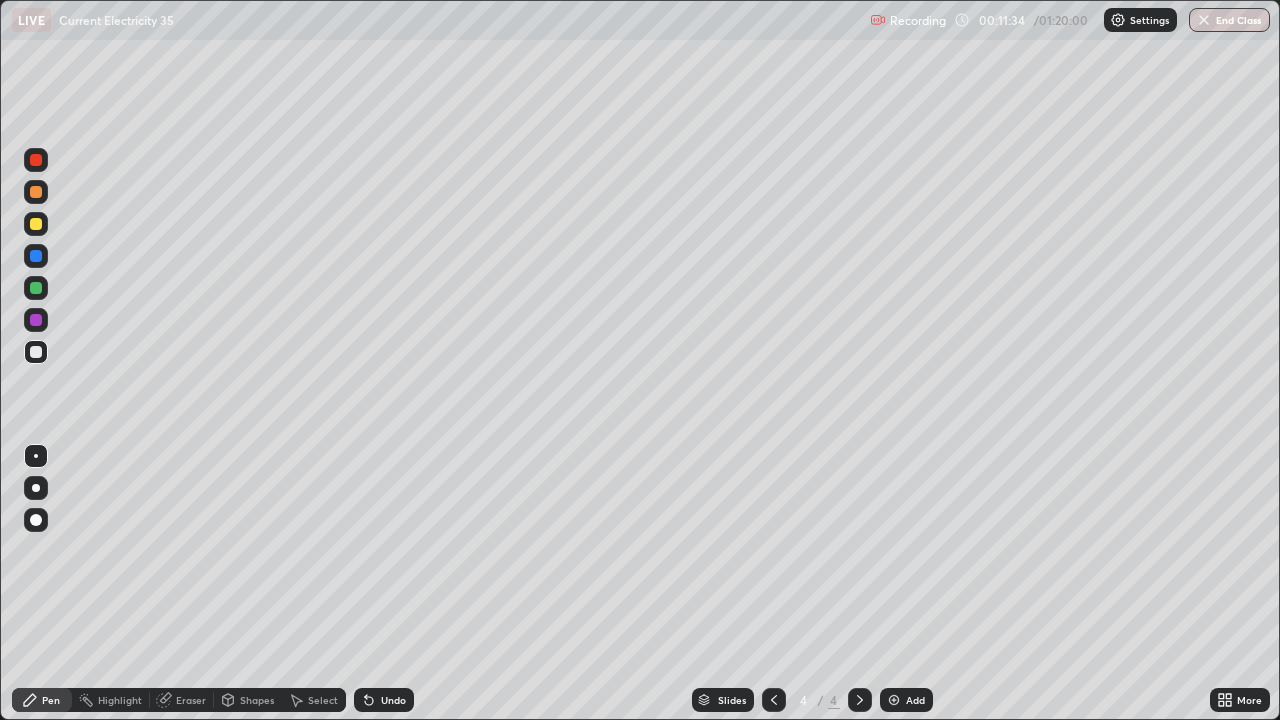 click on "Undo" at bounding box center [393, 700] 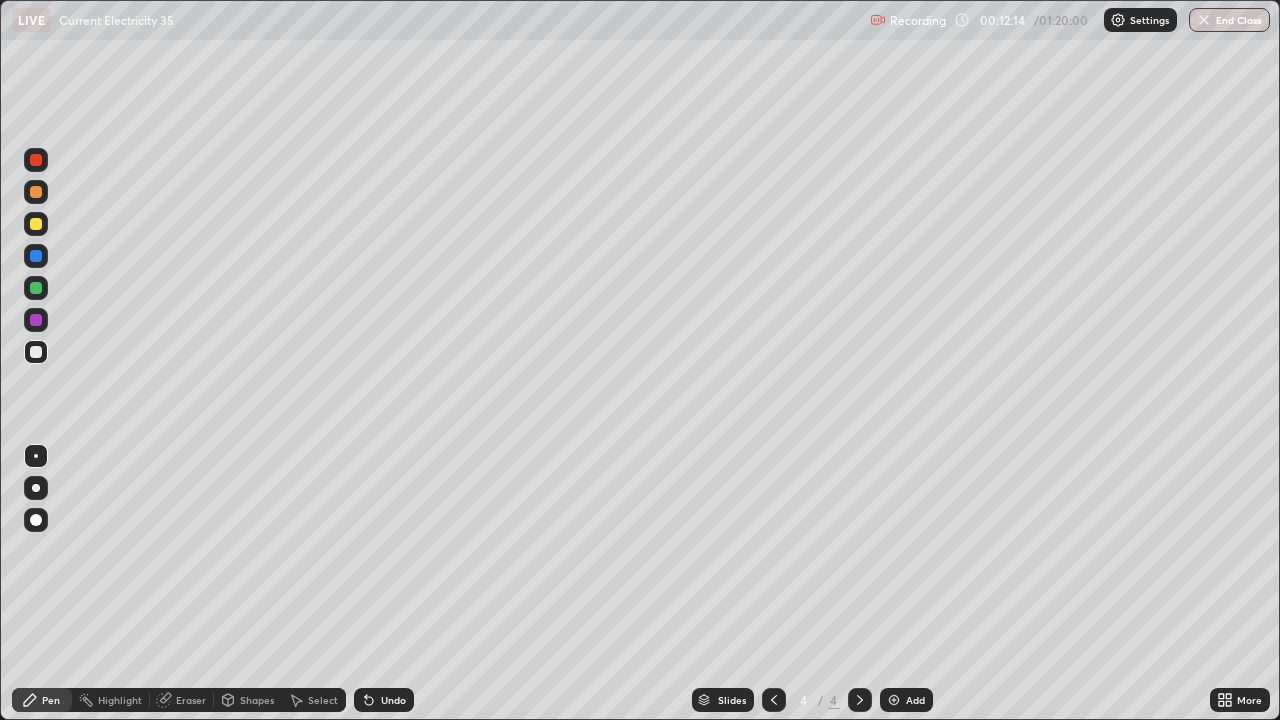 click on "Undo" at bounding box center [393, 700] 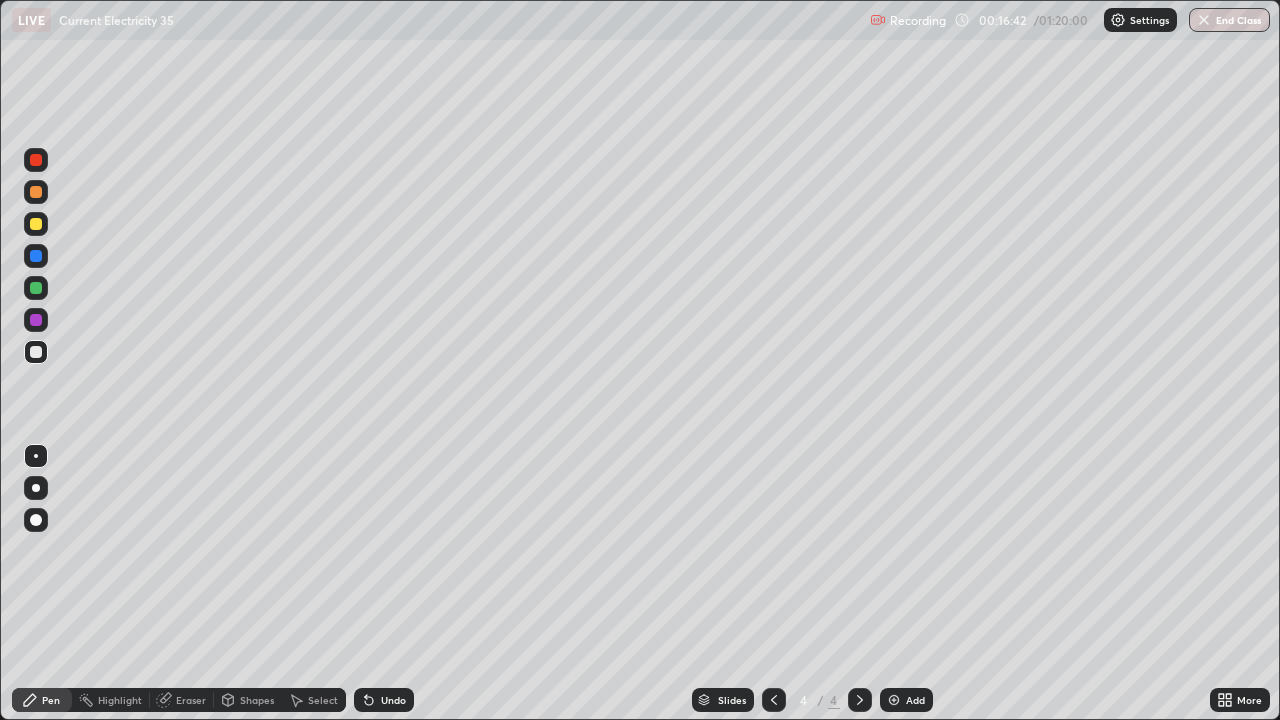 click at bounding box center (894, 700) 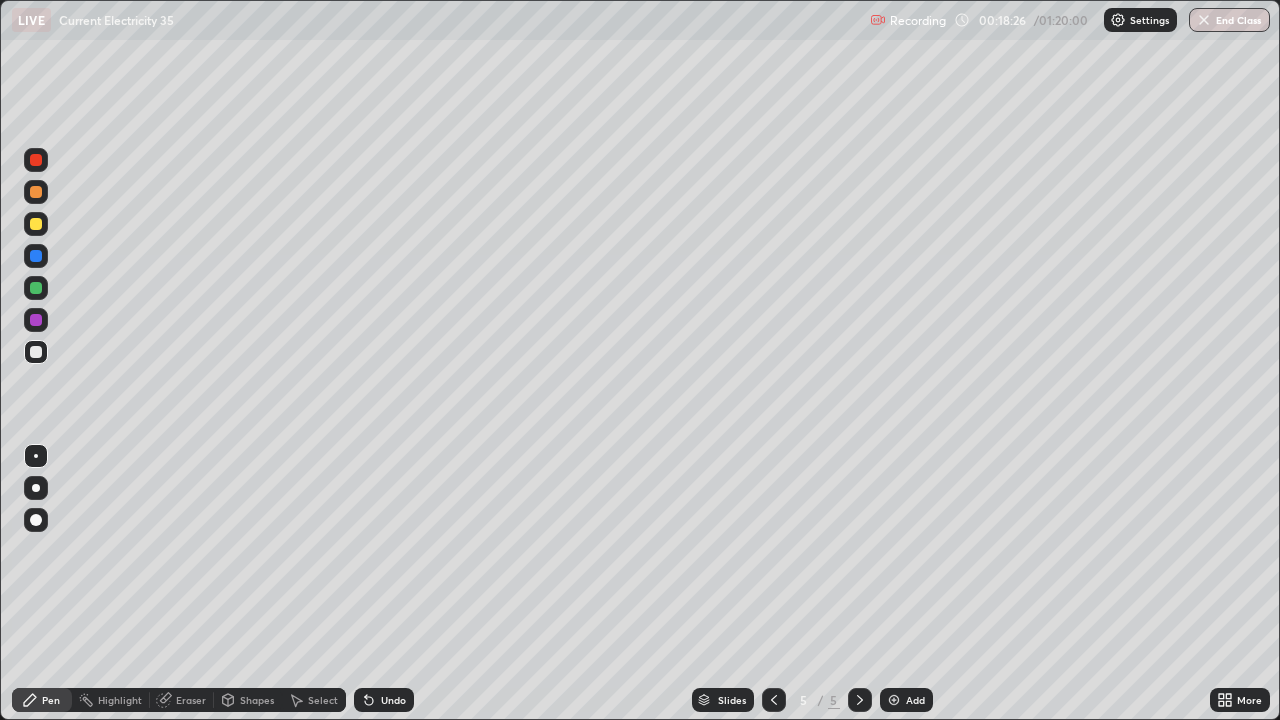click on "Undo" at bounding box center [380, 700] 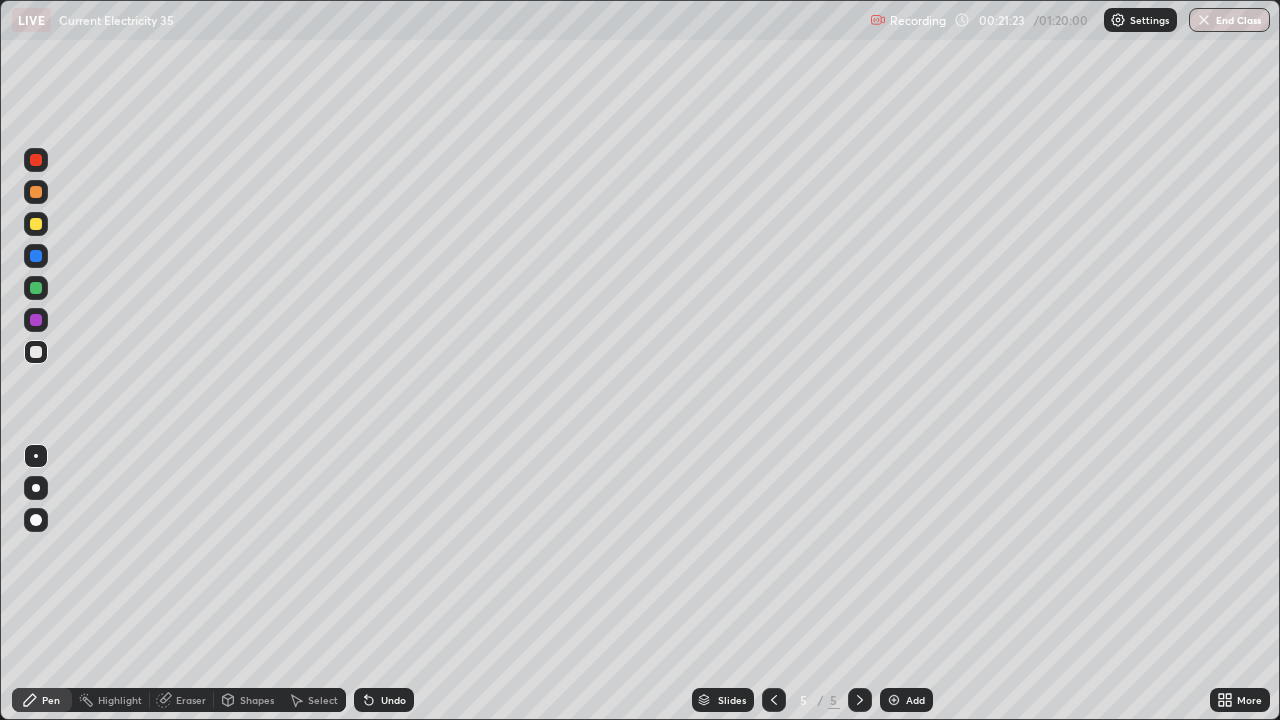 click on "Select" at bounding box center [314, 700] 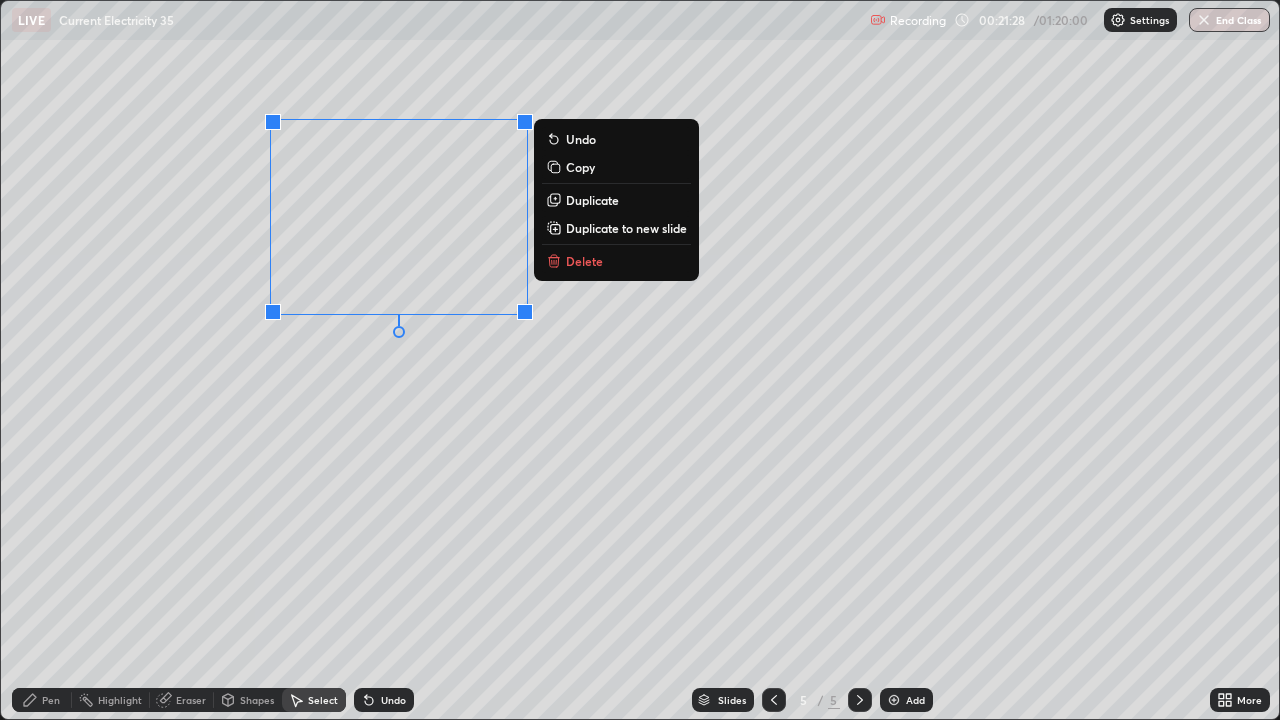 click on "Duplicate" at bounding box center (592, 200) 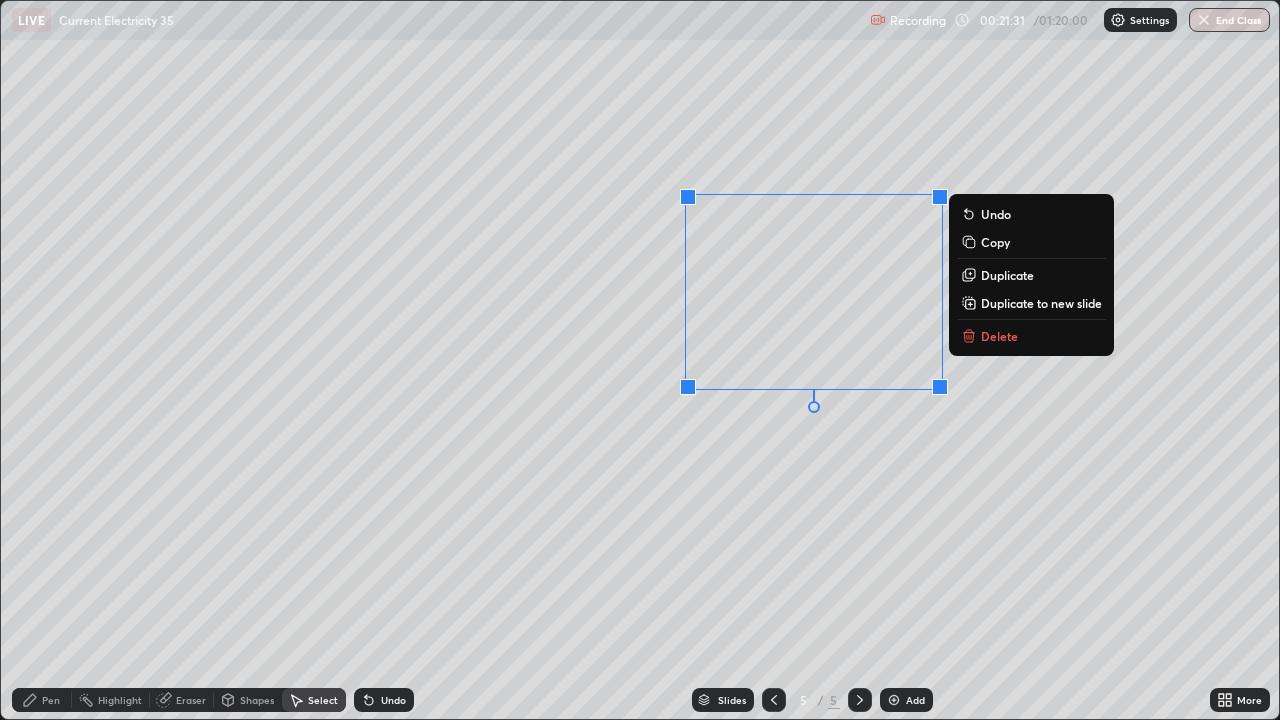 click on "0 ° Undo Copy Duplicate Duplicate to new slide Delete" at bounding box center [640, 360] 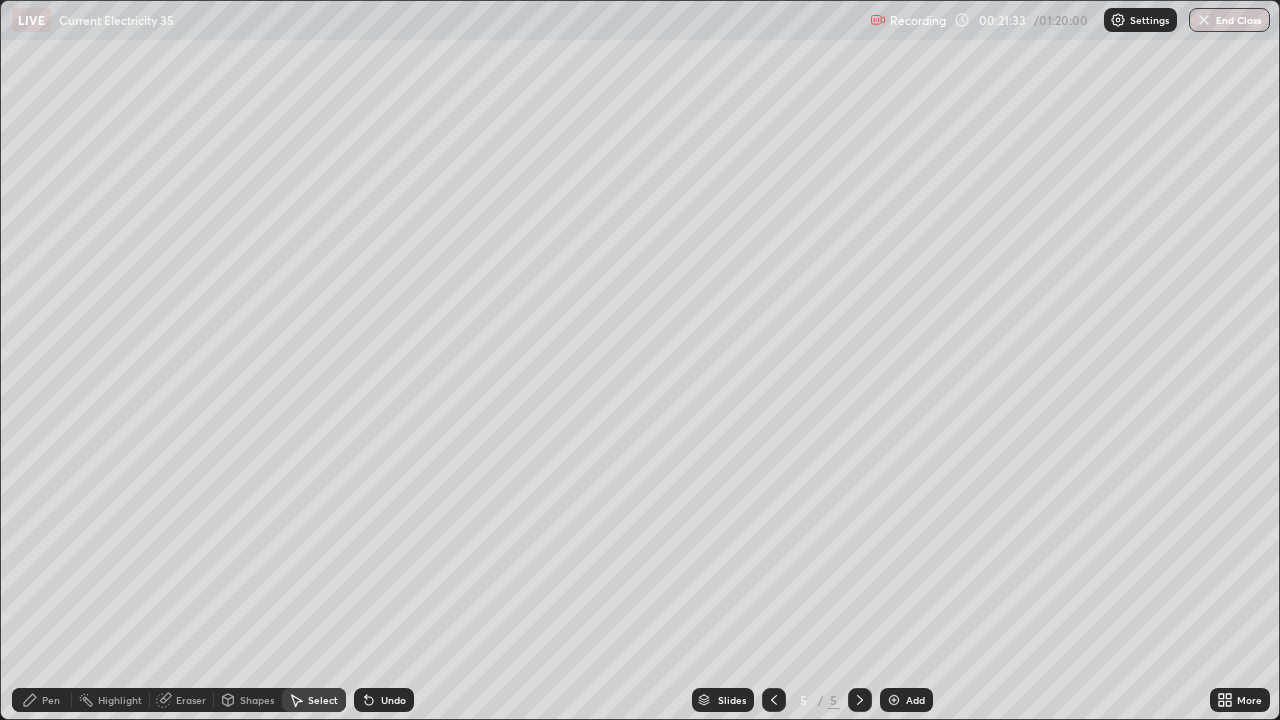 click on "Pen" at bounding box center (51, 700) 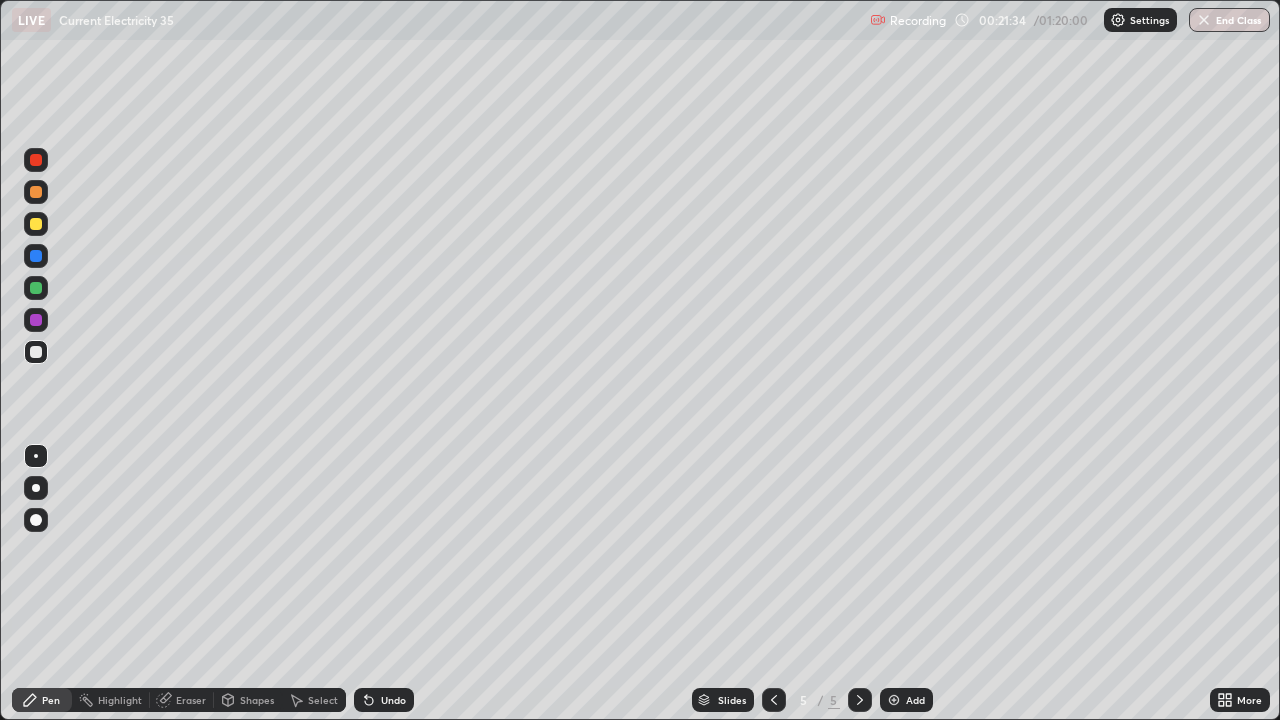 click at bounding box center [36, 224] 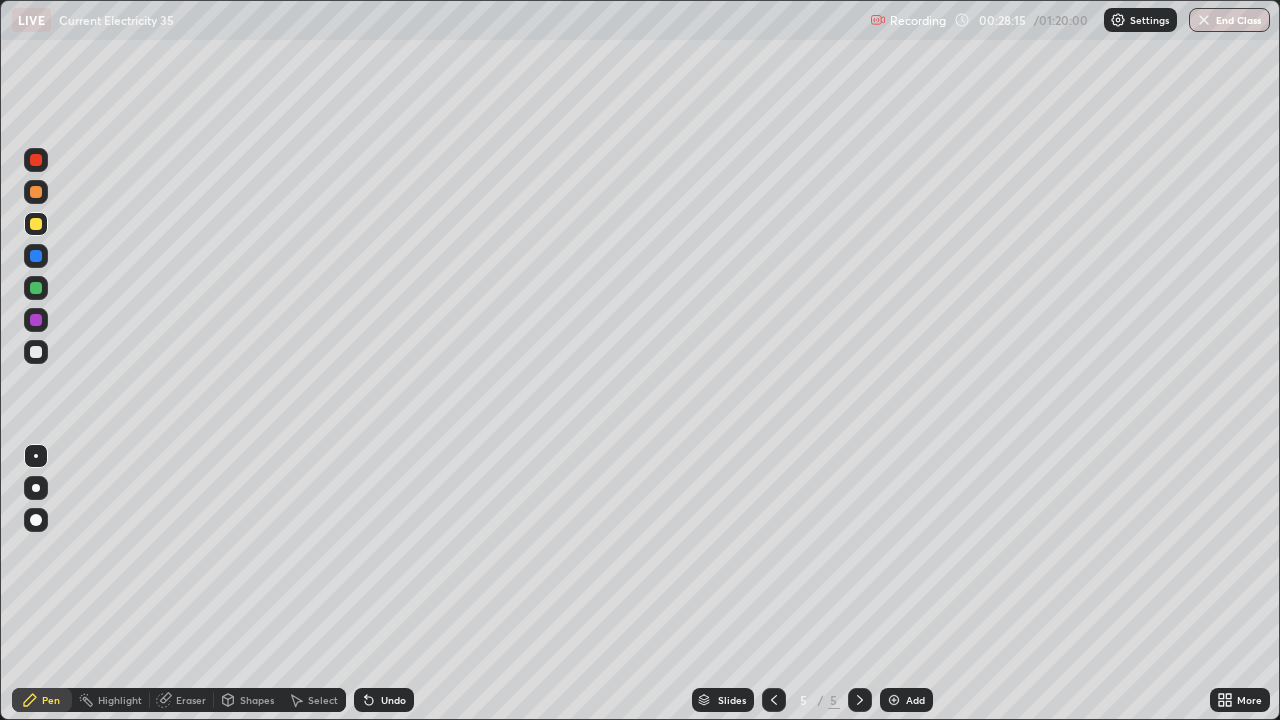 click on "Select" at bounding box center (323, 700) 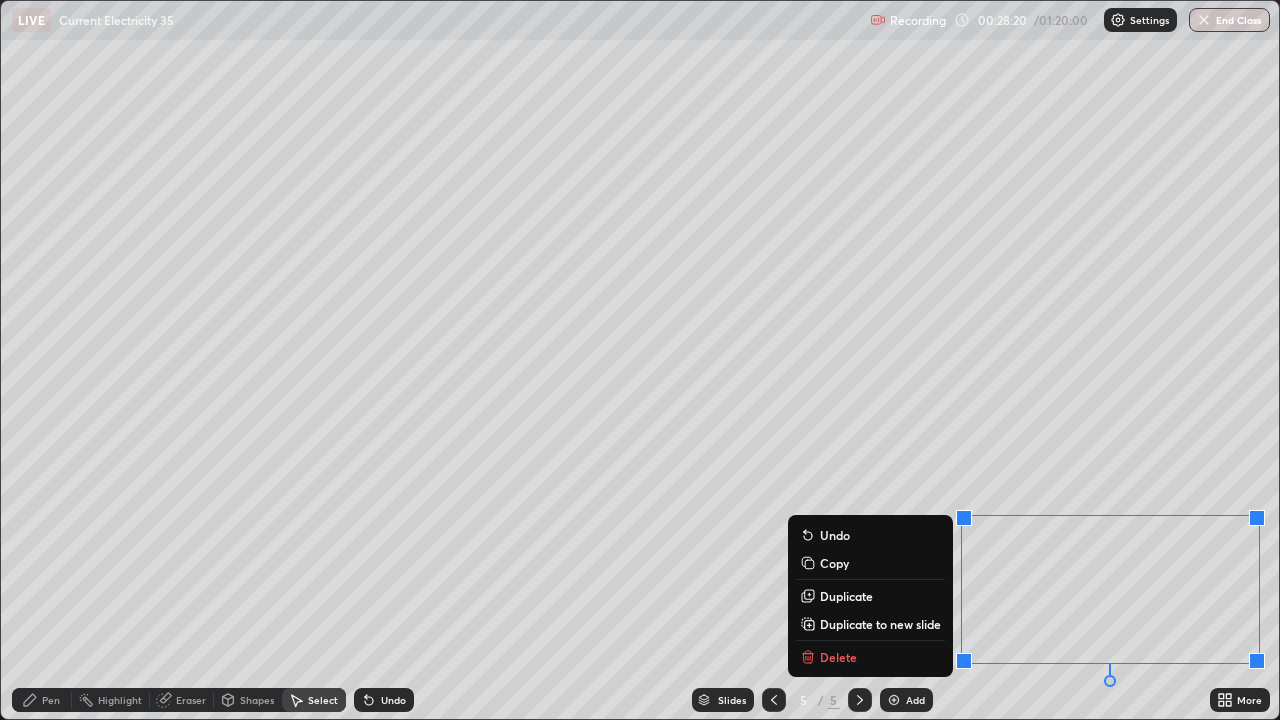 click on "0 ° Undo Copy Duplicate Duplicate to new slide Delete" at bounding box center (640, 360) 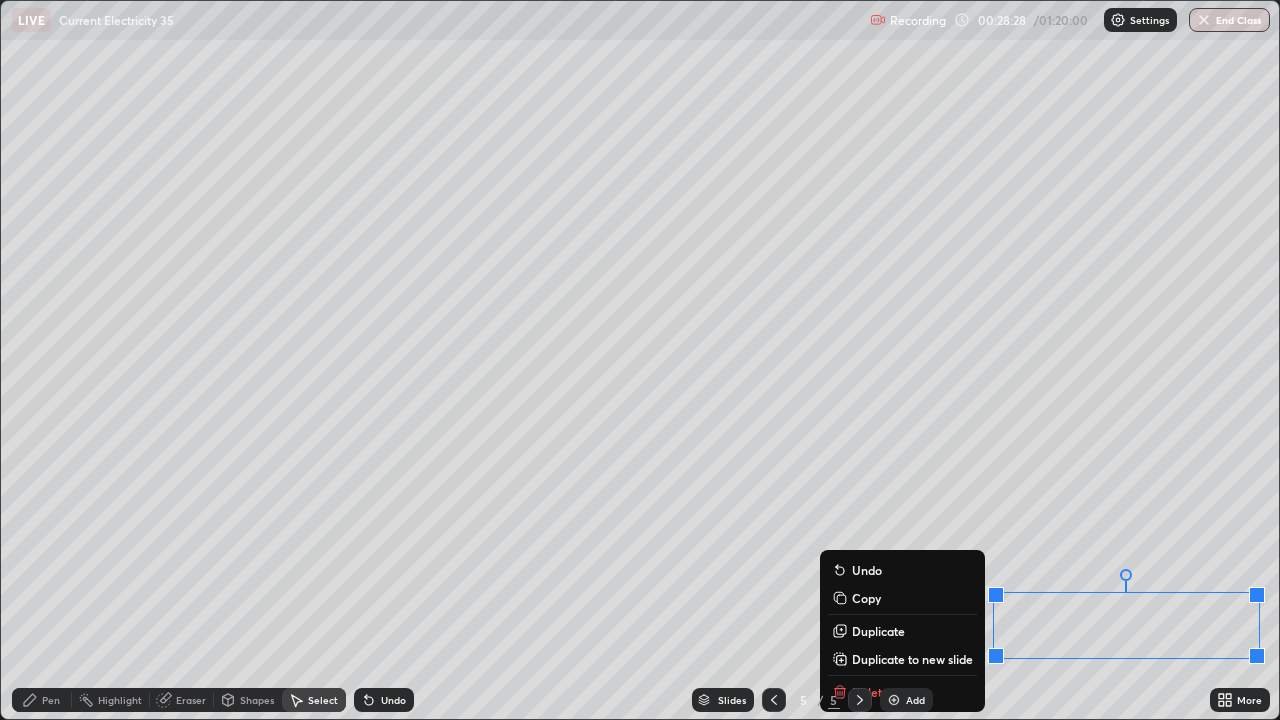 click on "0 ° Undo Copy Duplicate Duplicate to new slide Delete" at bounding box center [640, 360] 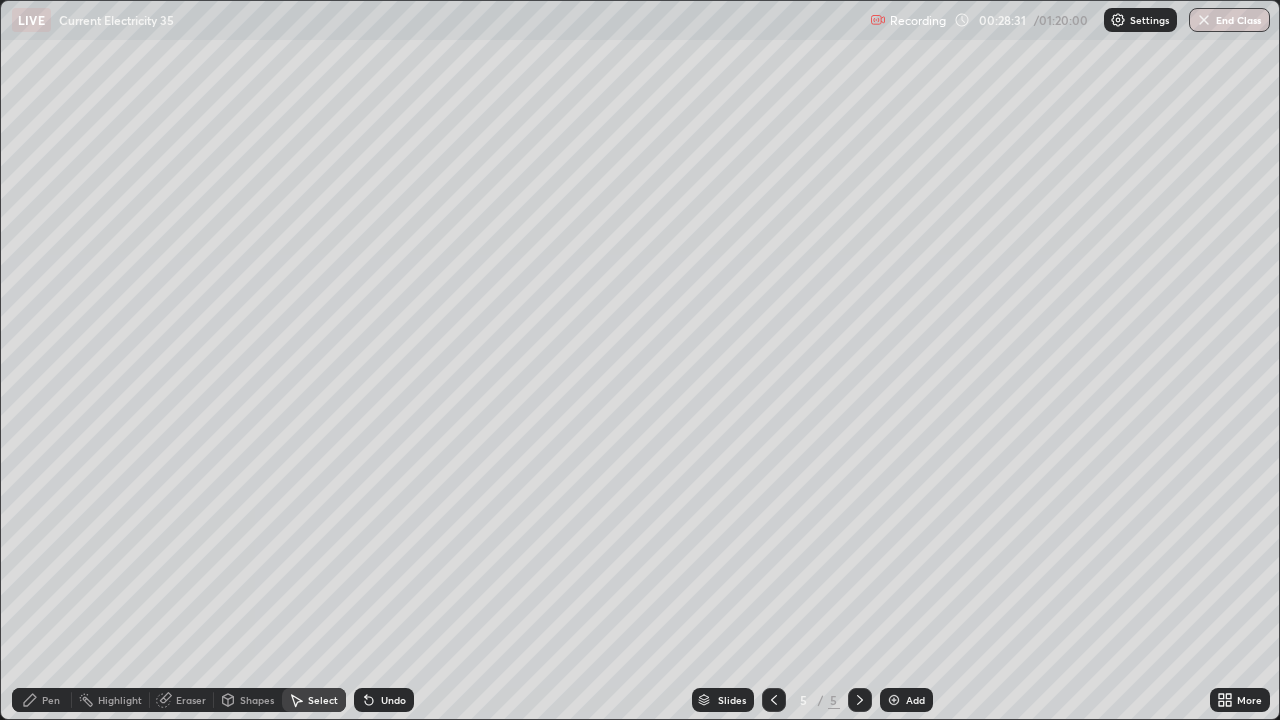 click on "Undo" at bounding box center [393, 700] 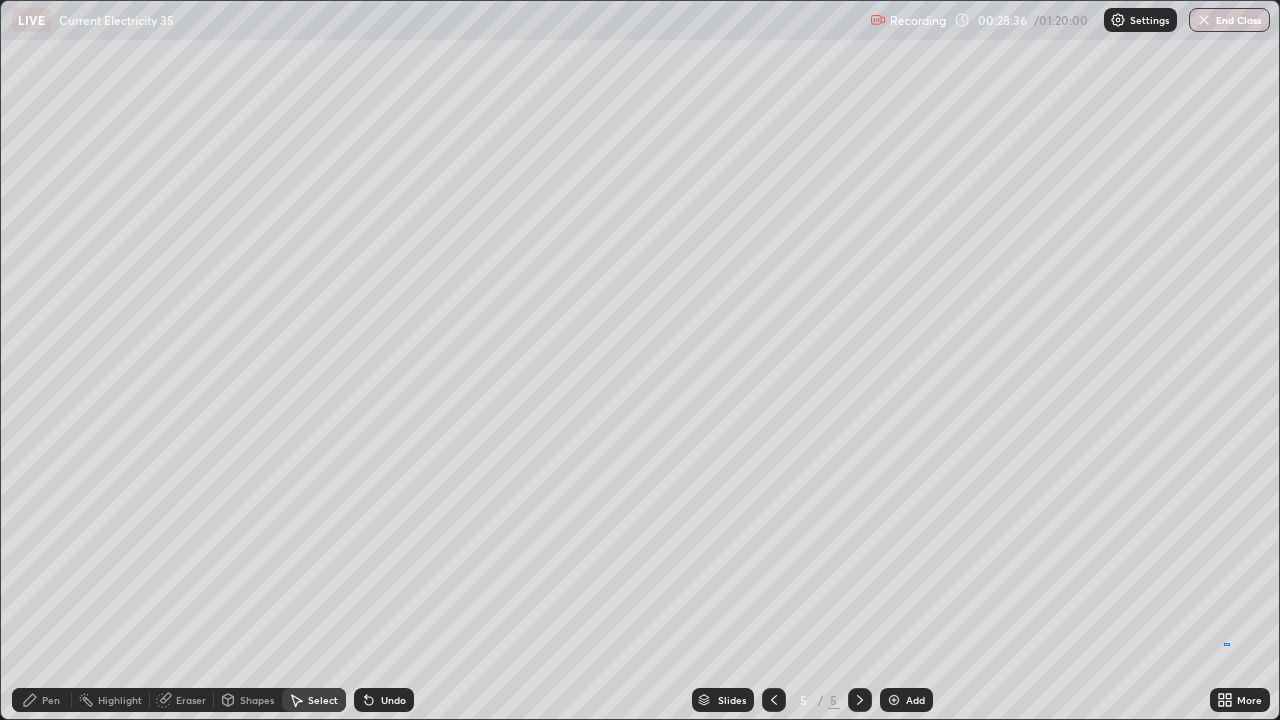 click on "0 ° Undo Copy Duplicate Duplicate to new slide Delete" at bounding box center [640, 360] 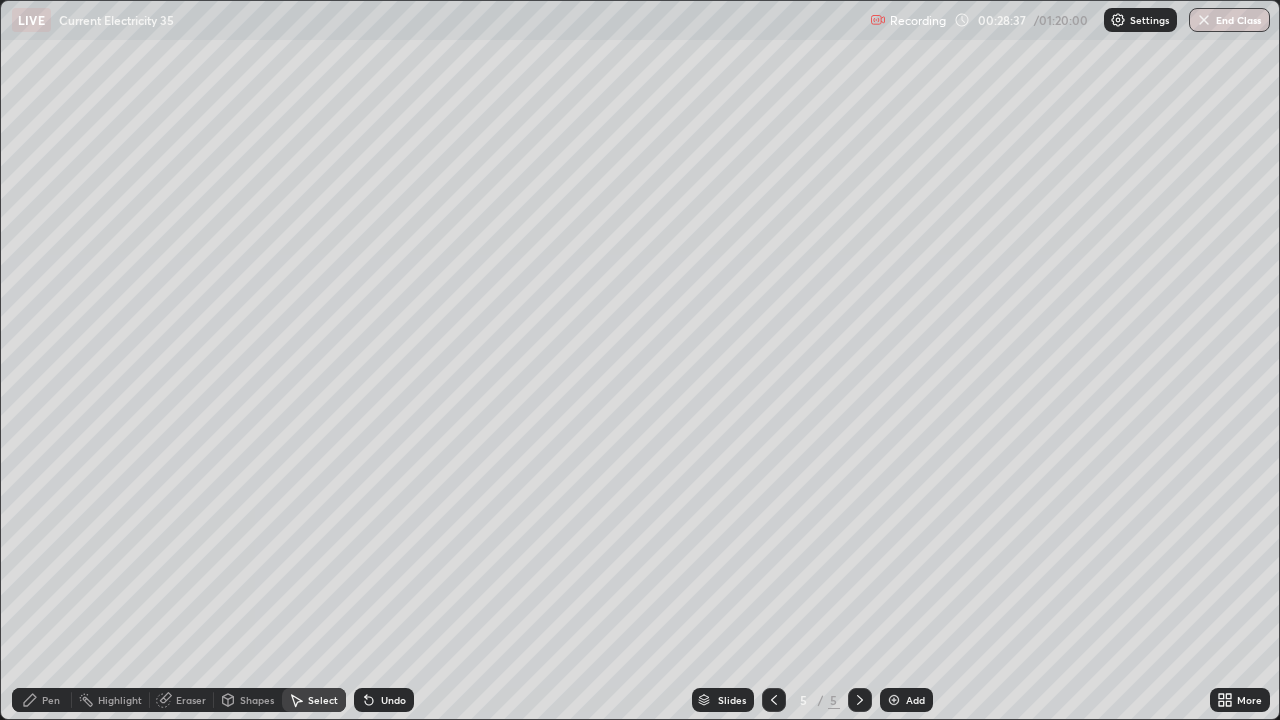 click on "0 ° Undo Copy Duplicate Duplicate to new slide Delete" at bounding box center [640, 360] 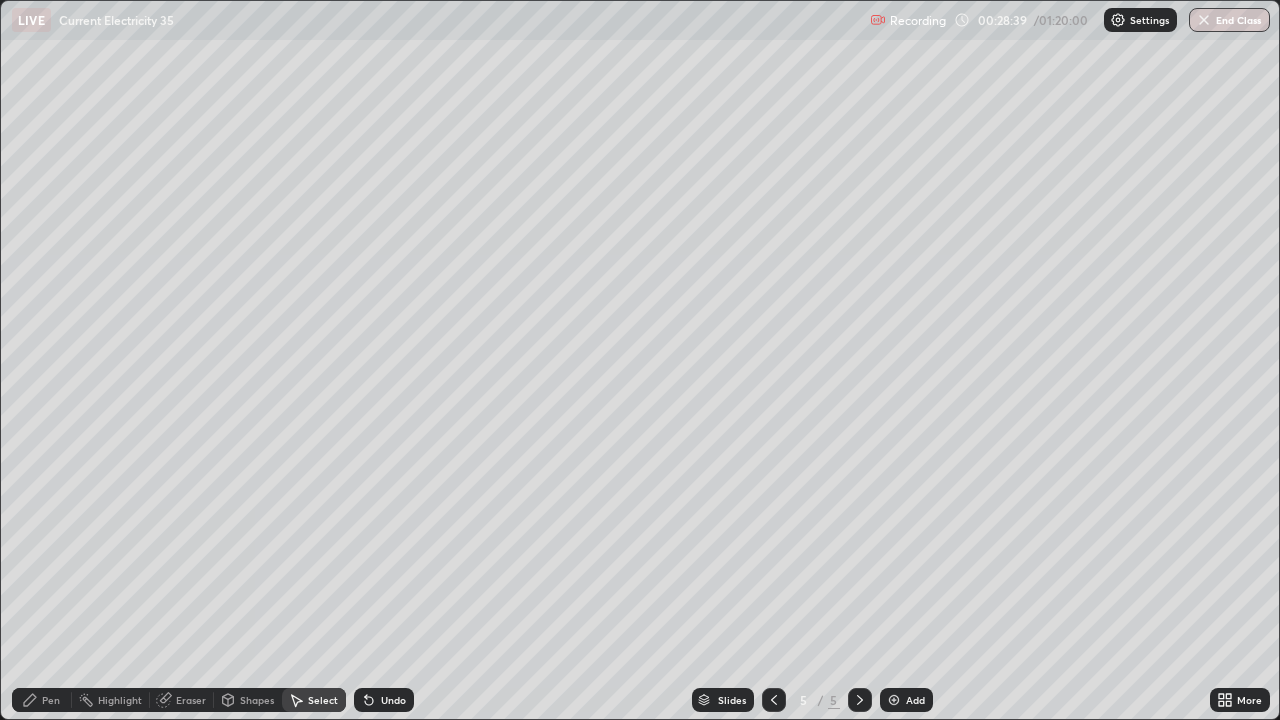 click on "Pen" at bounding box center [51, 700] 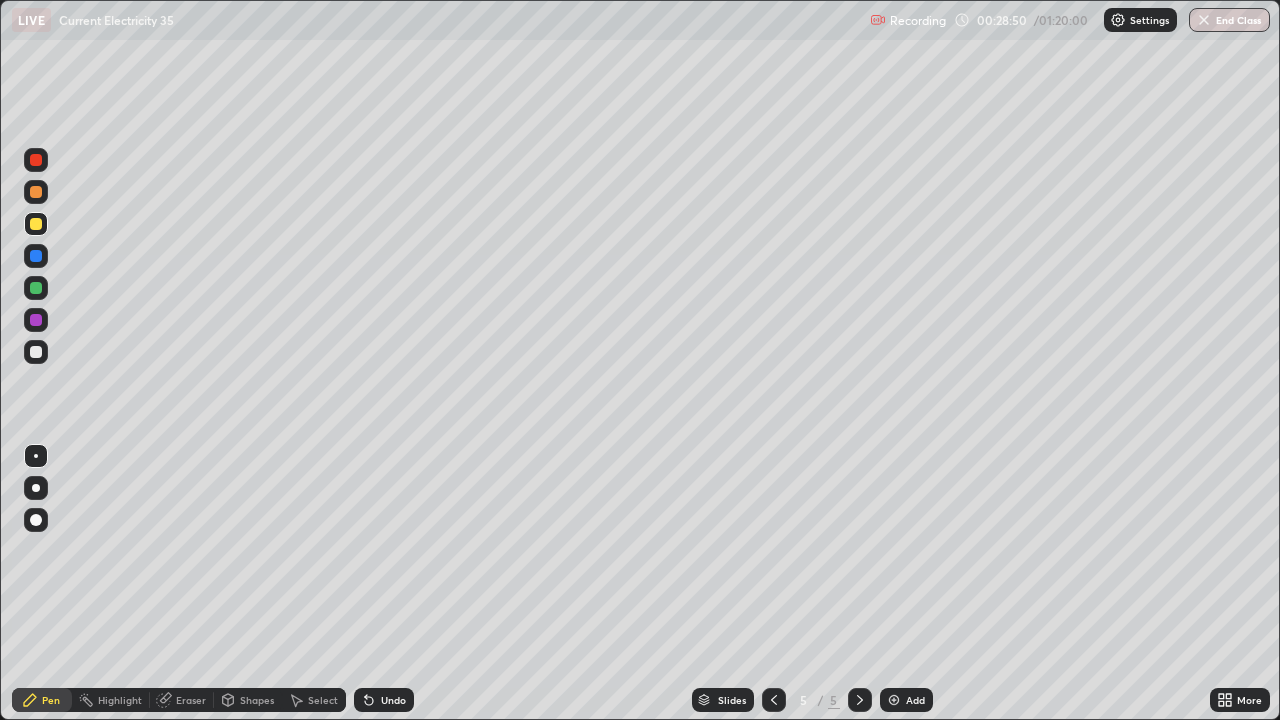 click on "Select" at bounding box center [314, 700] 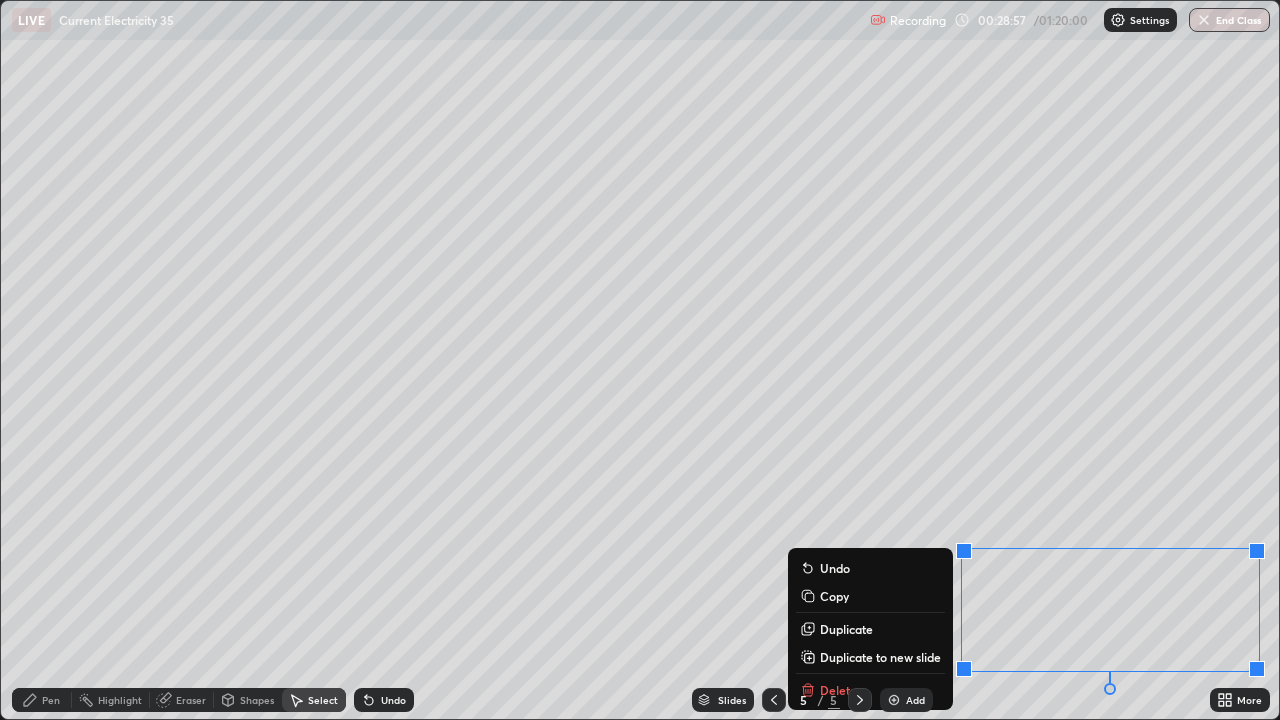 click on "Duplicate to new slide" at bounding box center (880, 657) 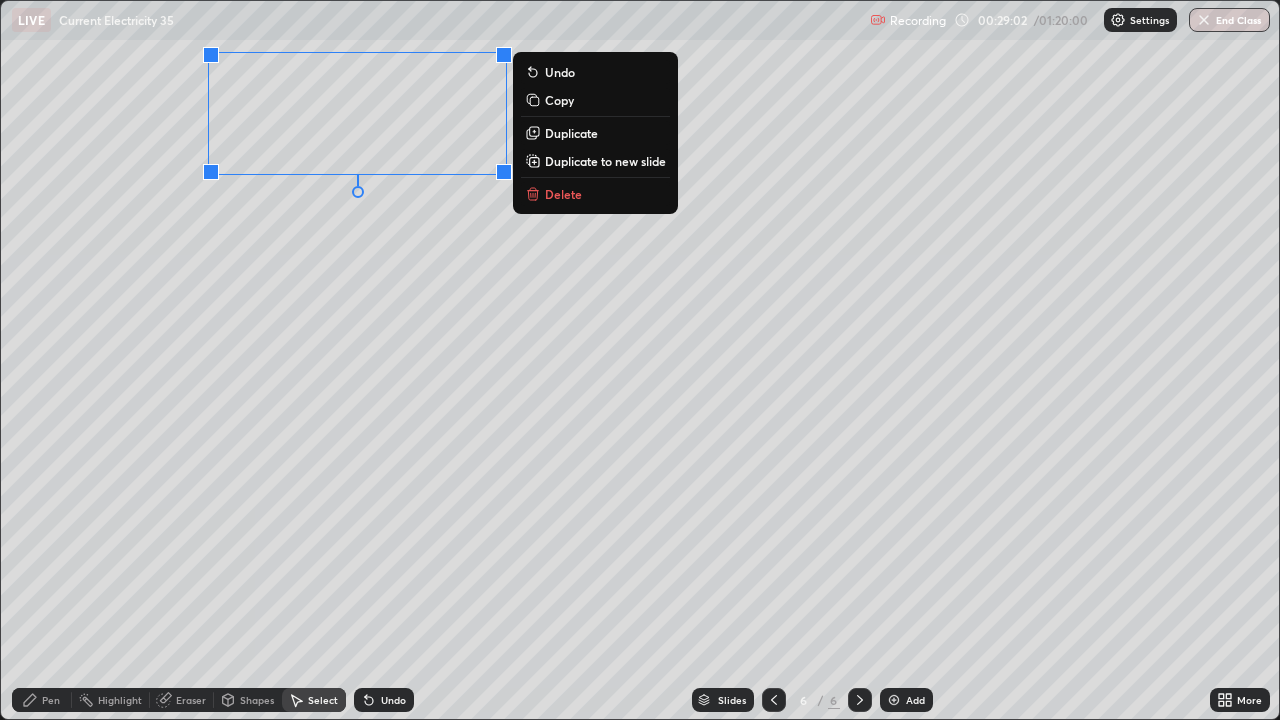 click on "0 ° Undo Copy Duplicate Duplicate to new slide Delete" at bounding box center (640, 360) 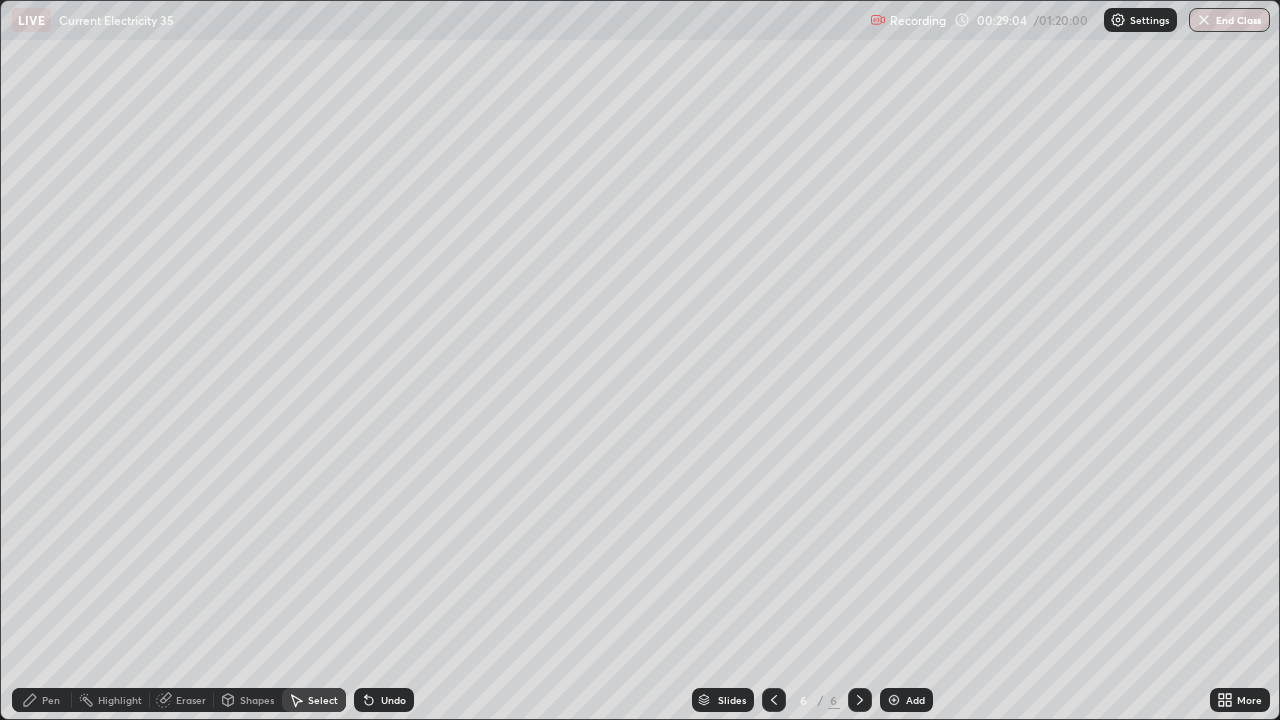 click on "Pen" at bounding box center (51, 700) 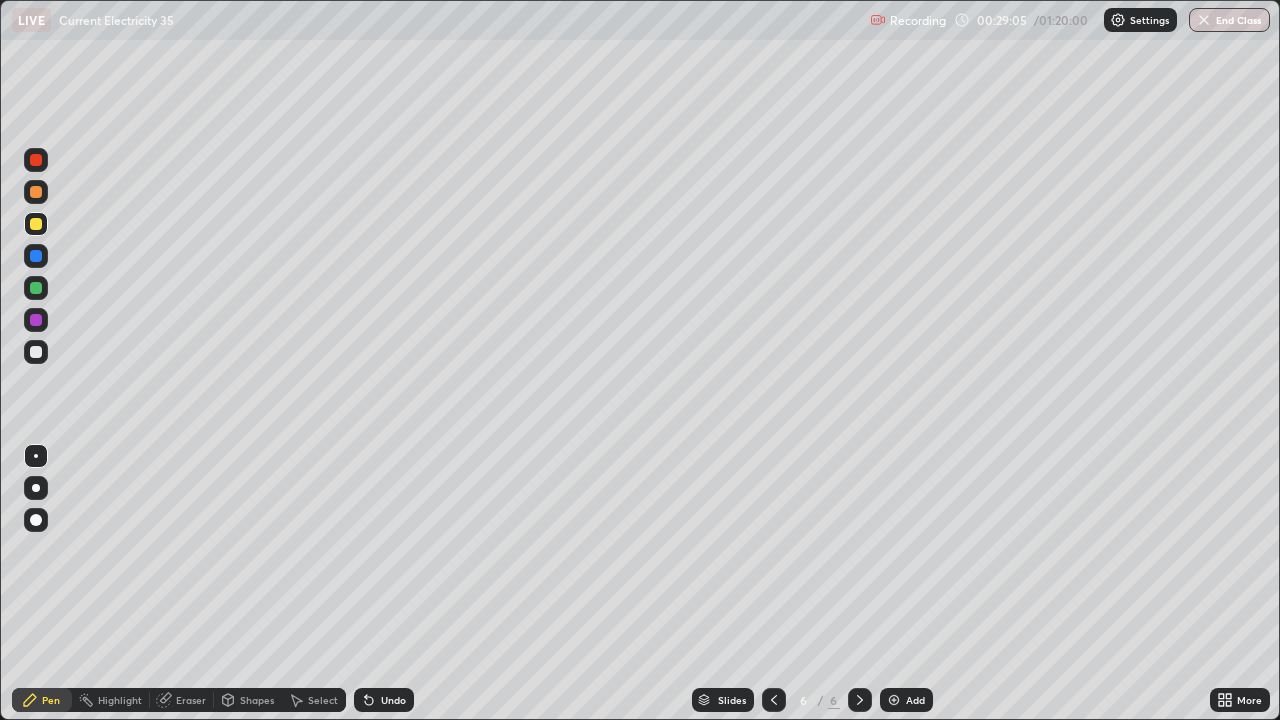 click at bounding box center (36, 352) 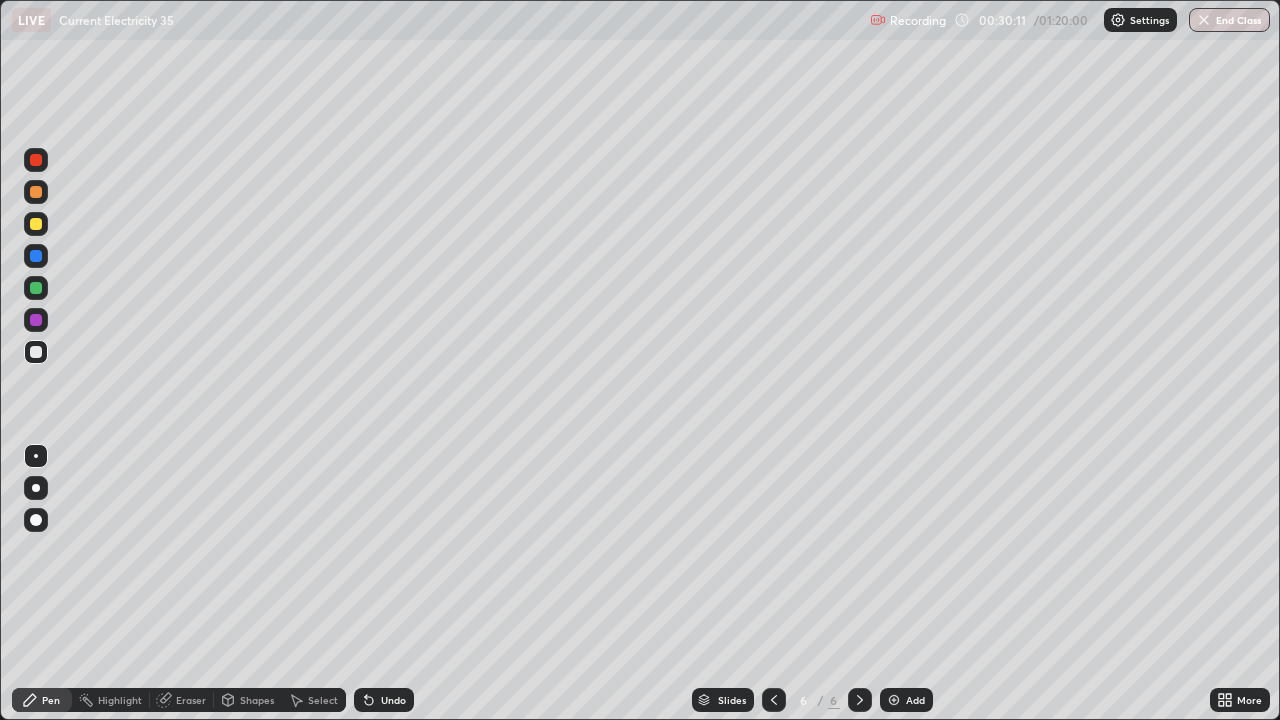 click on "Undo" at bounding box center [384, 700] 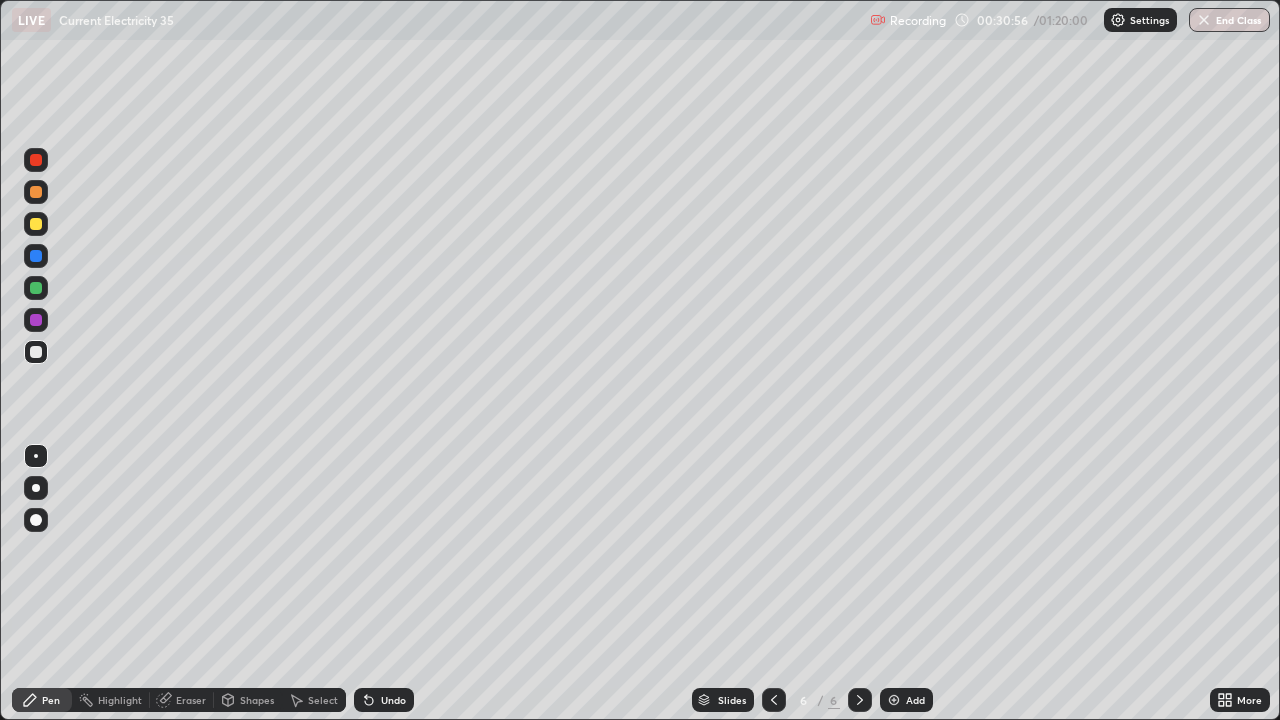 click on "Undo" at bounding box center [393, 700] 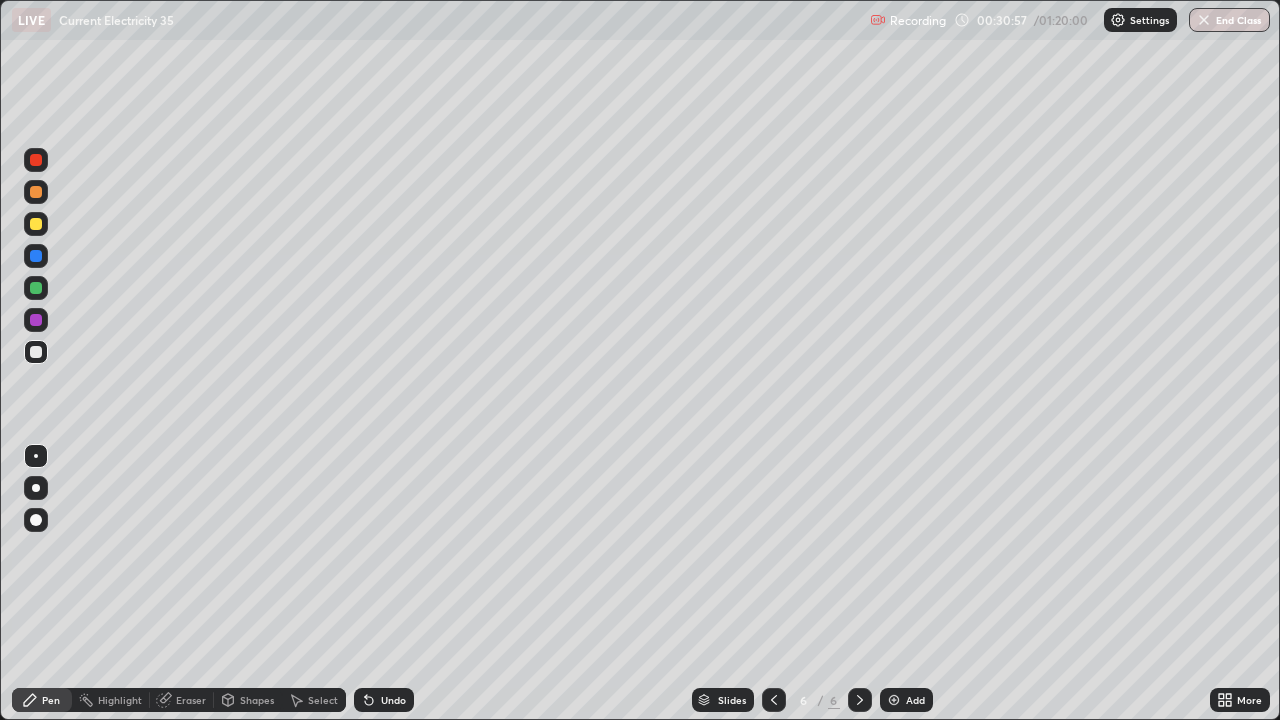 click on "Undo" at bounding box center (393, 700) 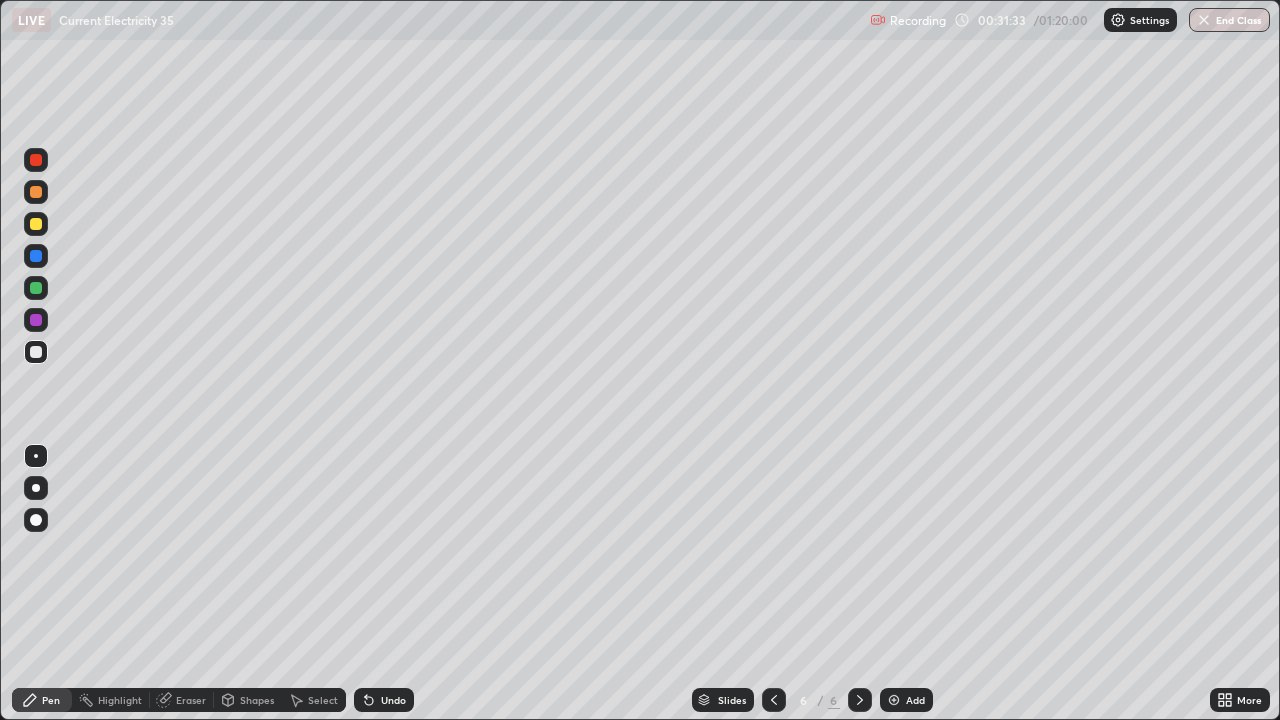 click 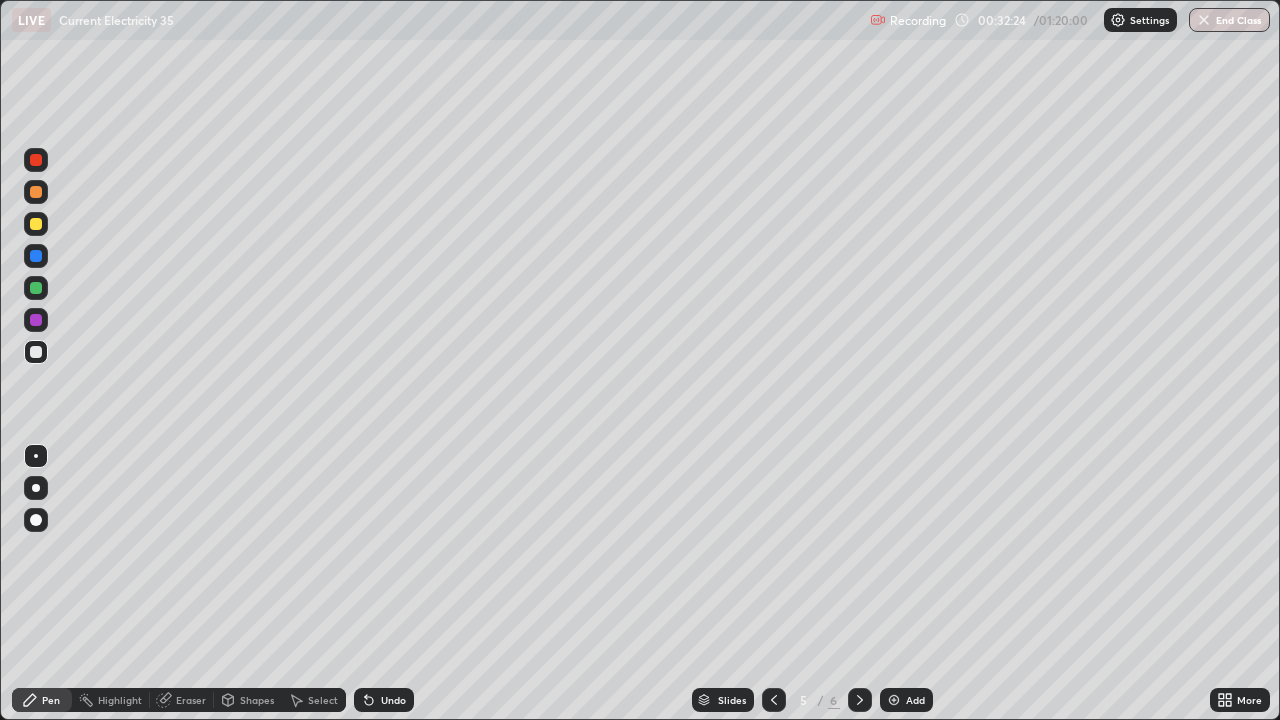 click 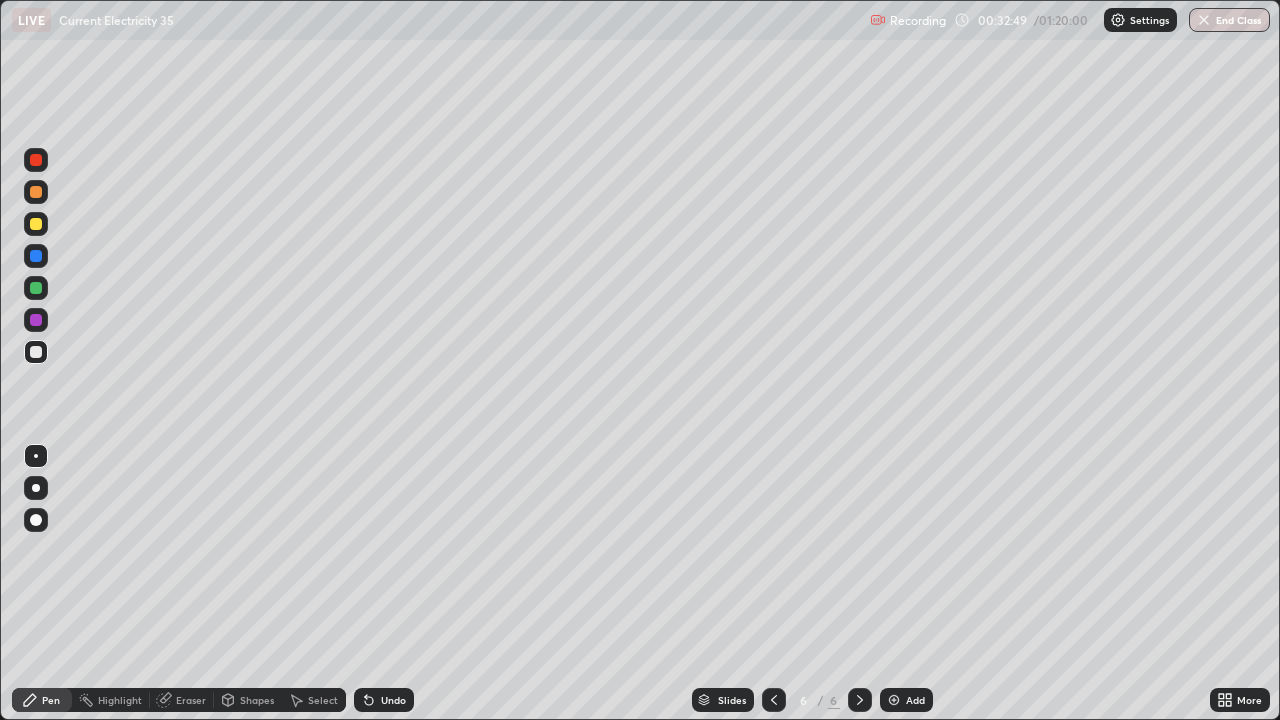 click 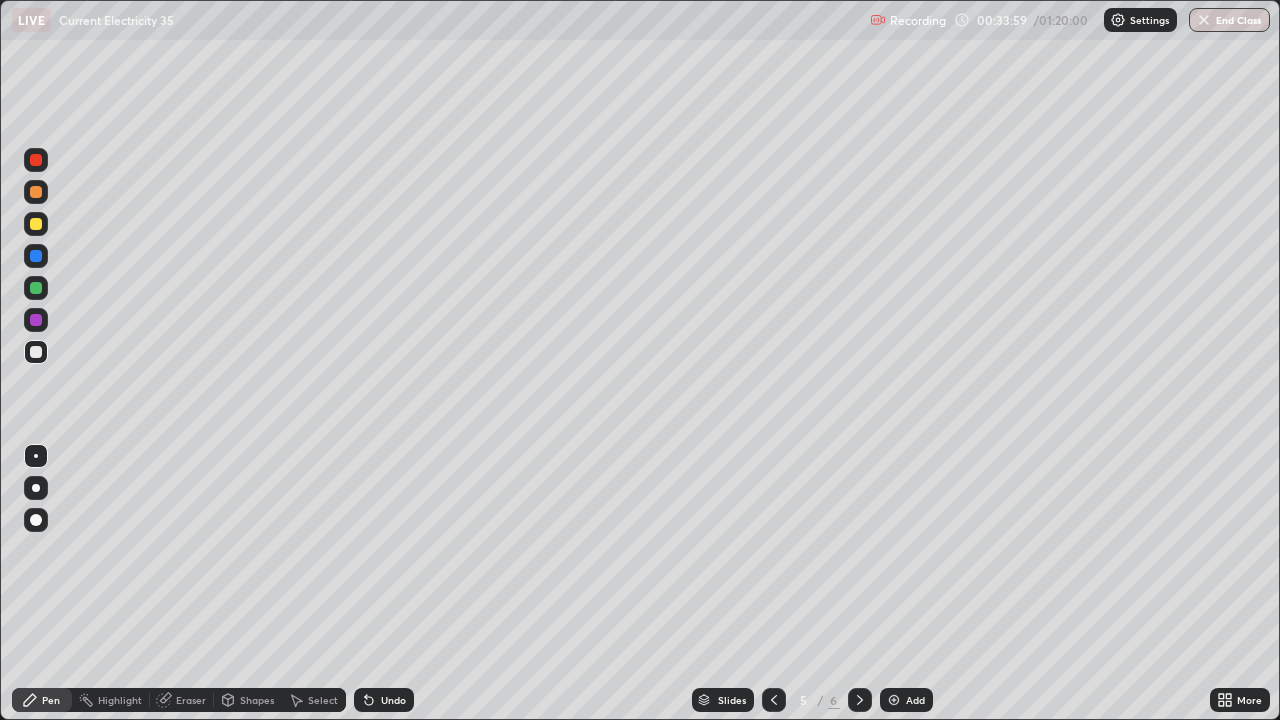 click 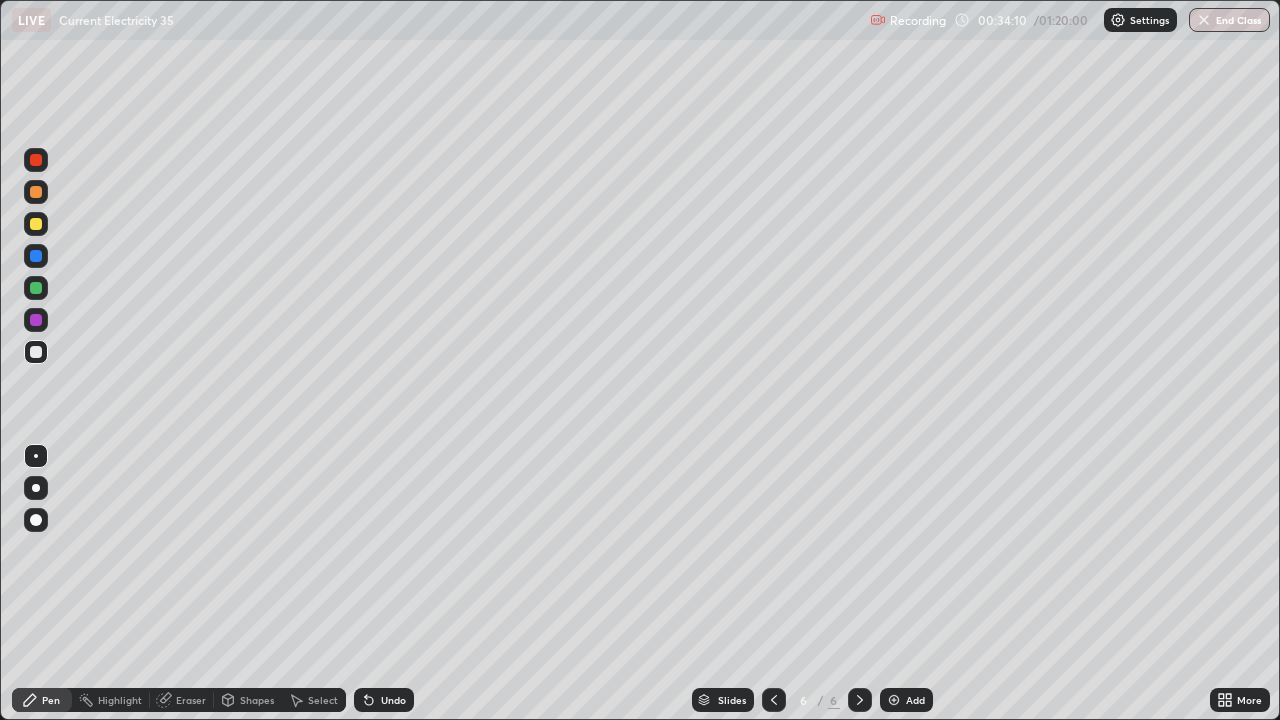 click on "Eraser" at bounding box center [191, 700] 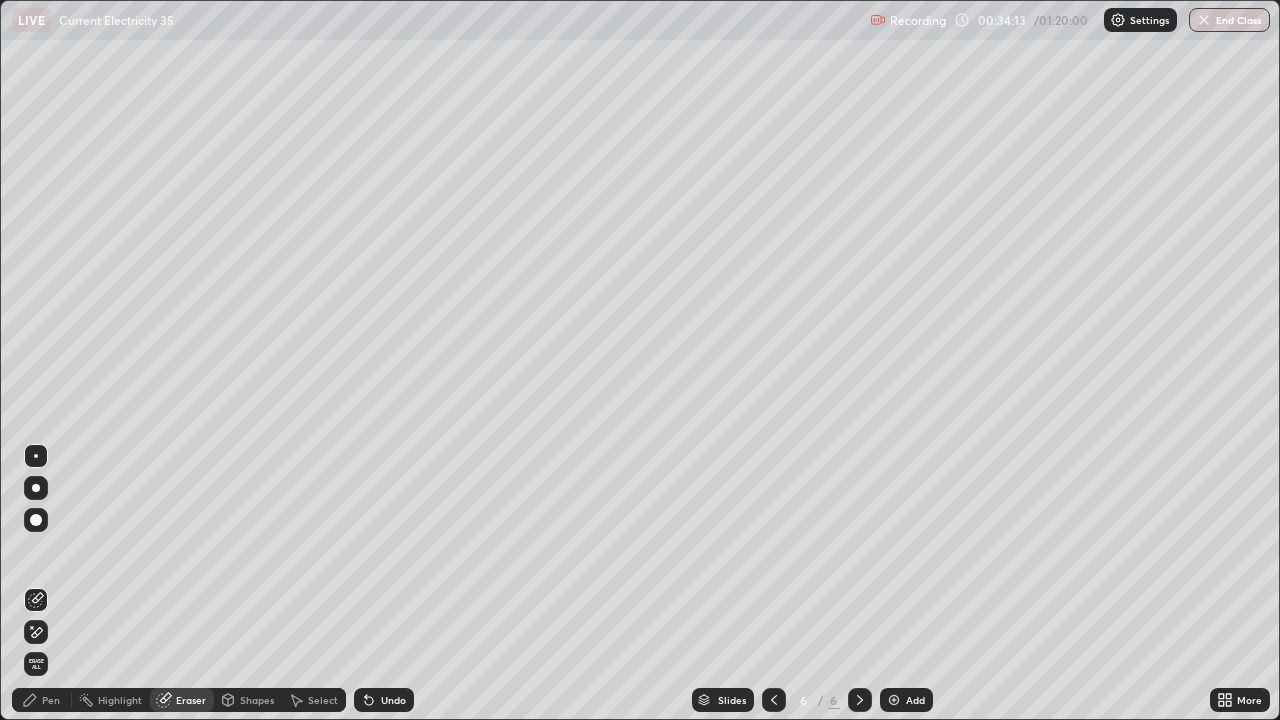 click on "Shapes" at bounding box center (257, 700) 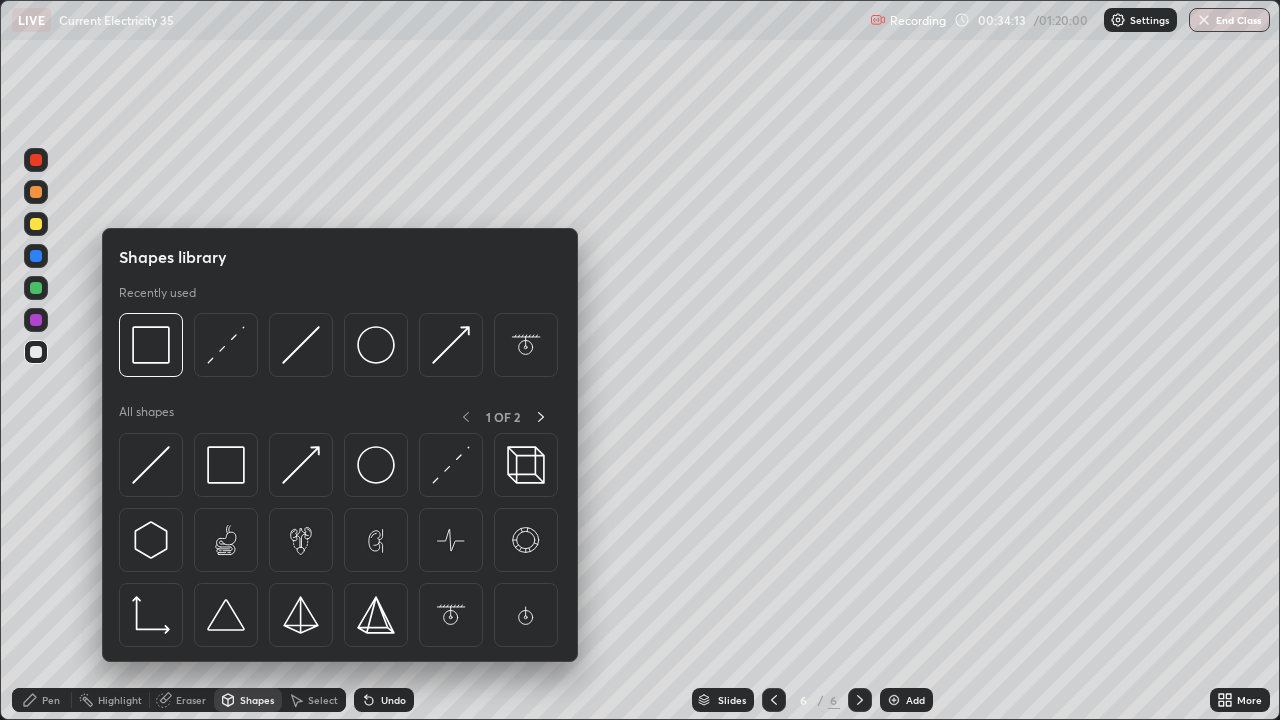 click on "Select" at bounding box center [323, 700] 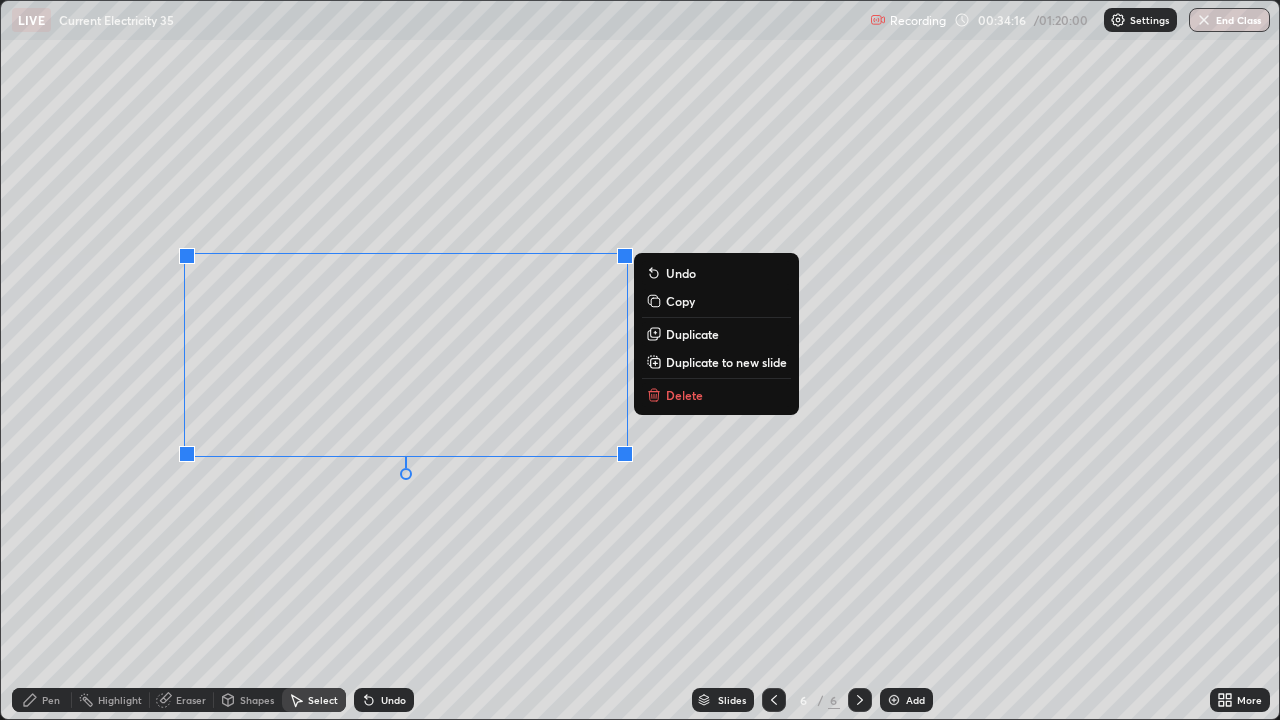 click on "Delete" at bounding box center [684, 395] 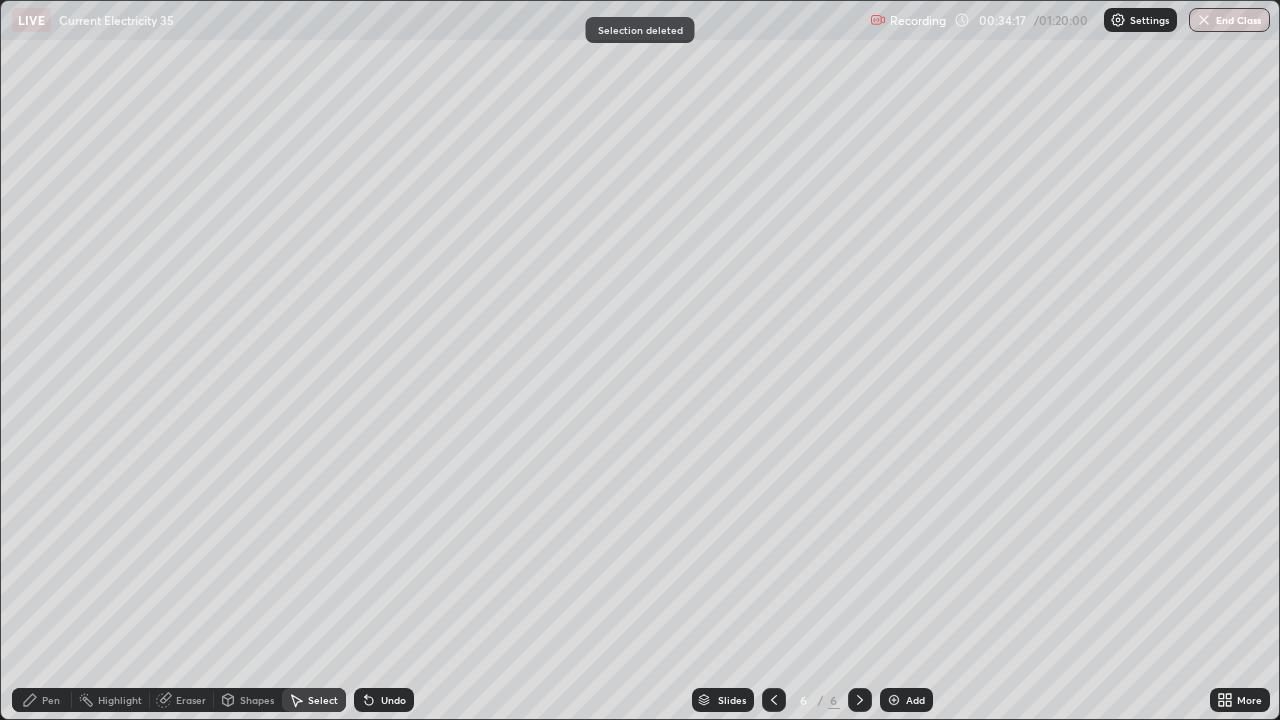 click on "Pen" at bounding box center (51, 700) 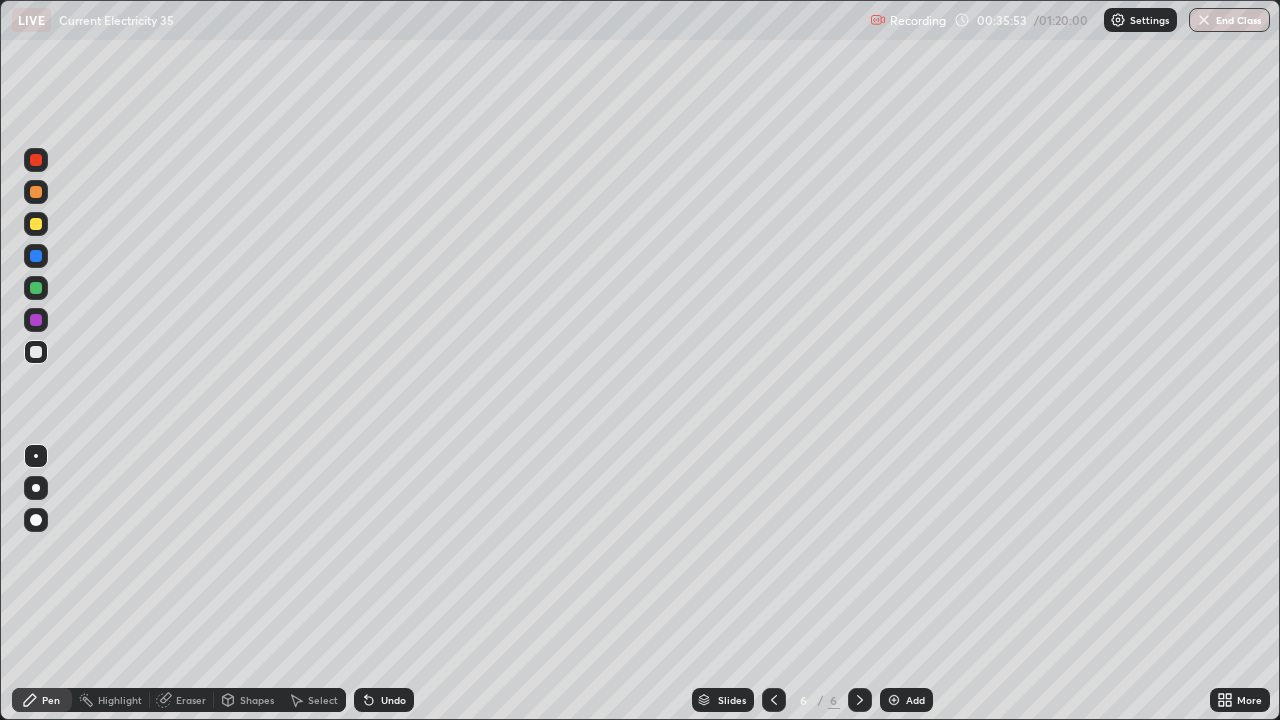 click 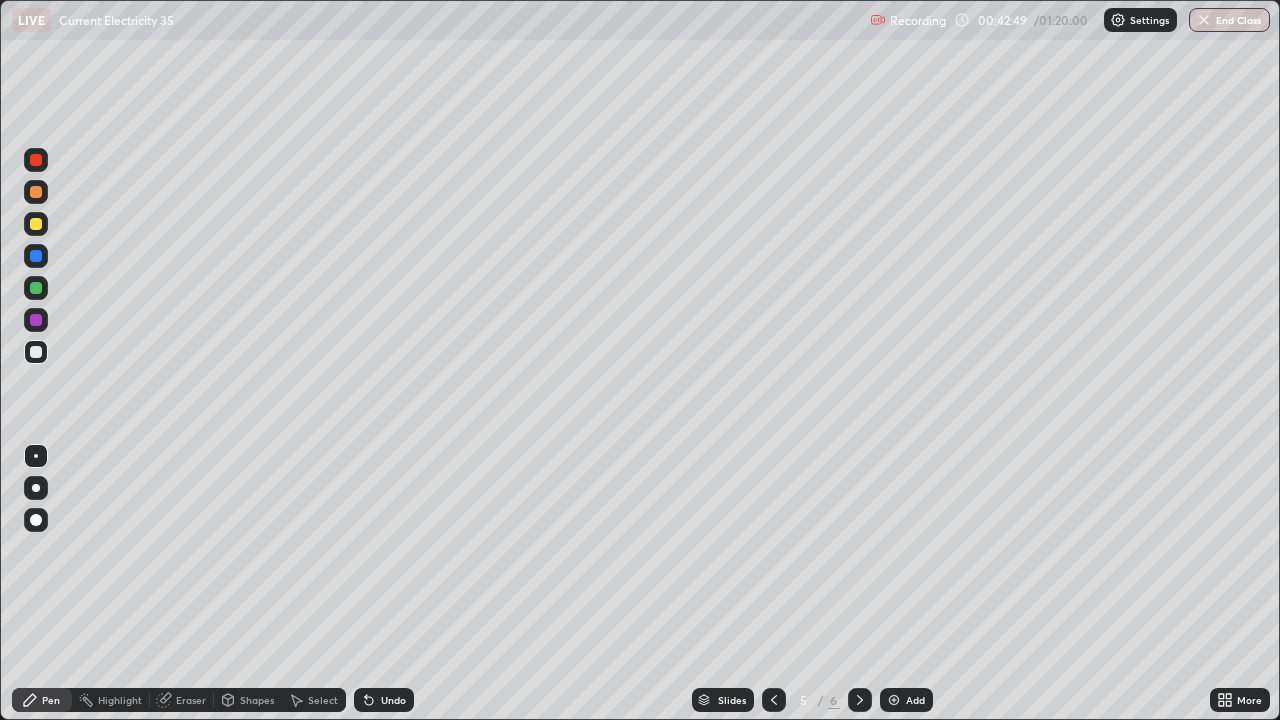 click 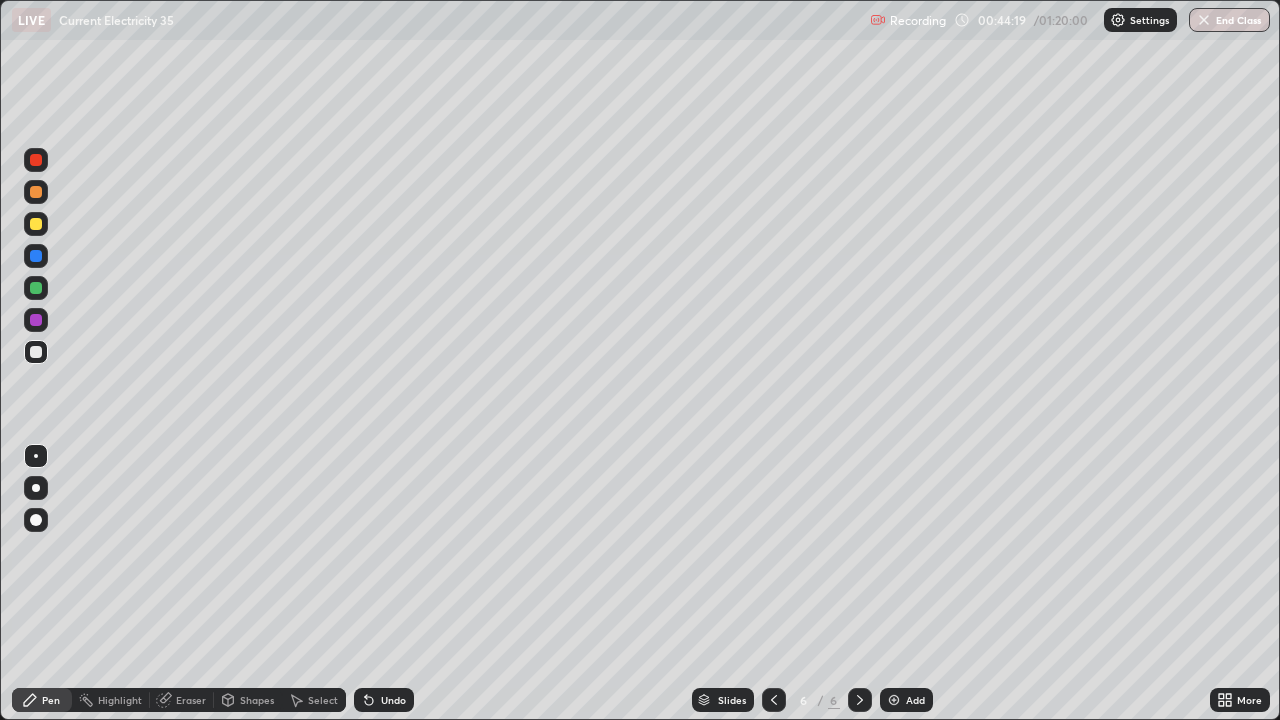 click on "Undo" at bounding box center (380, 700) 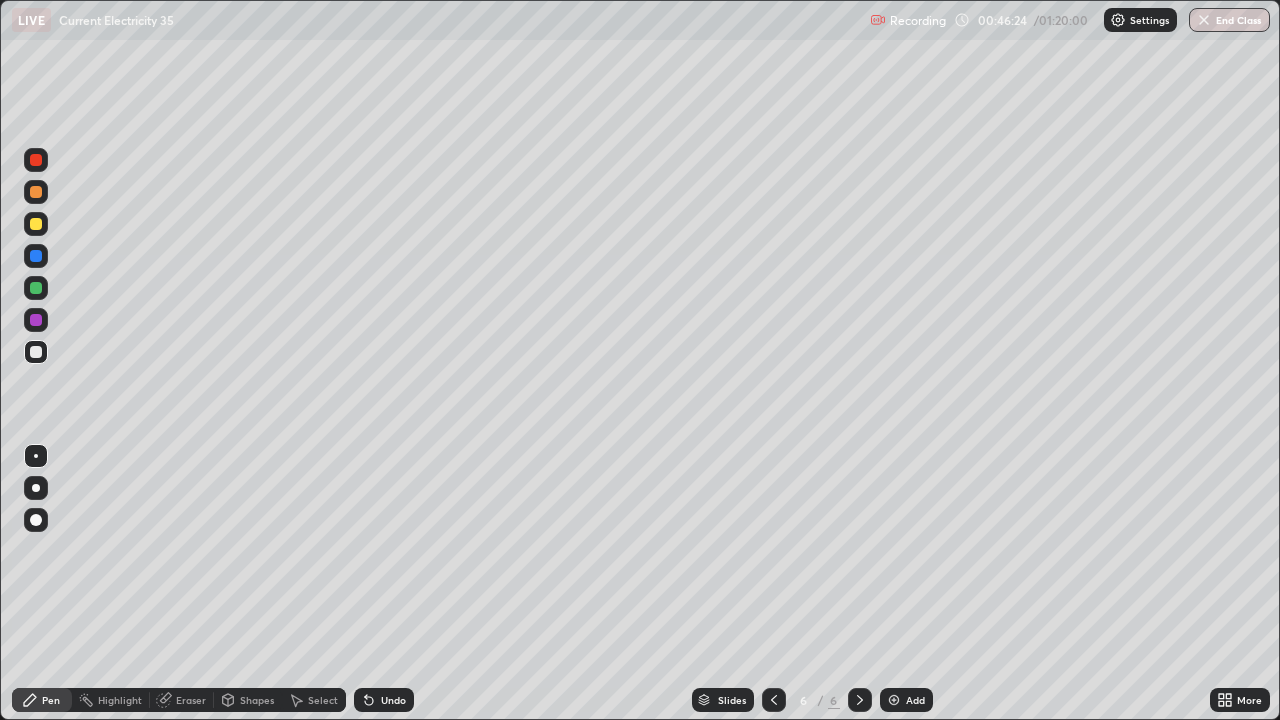 click 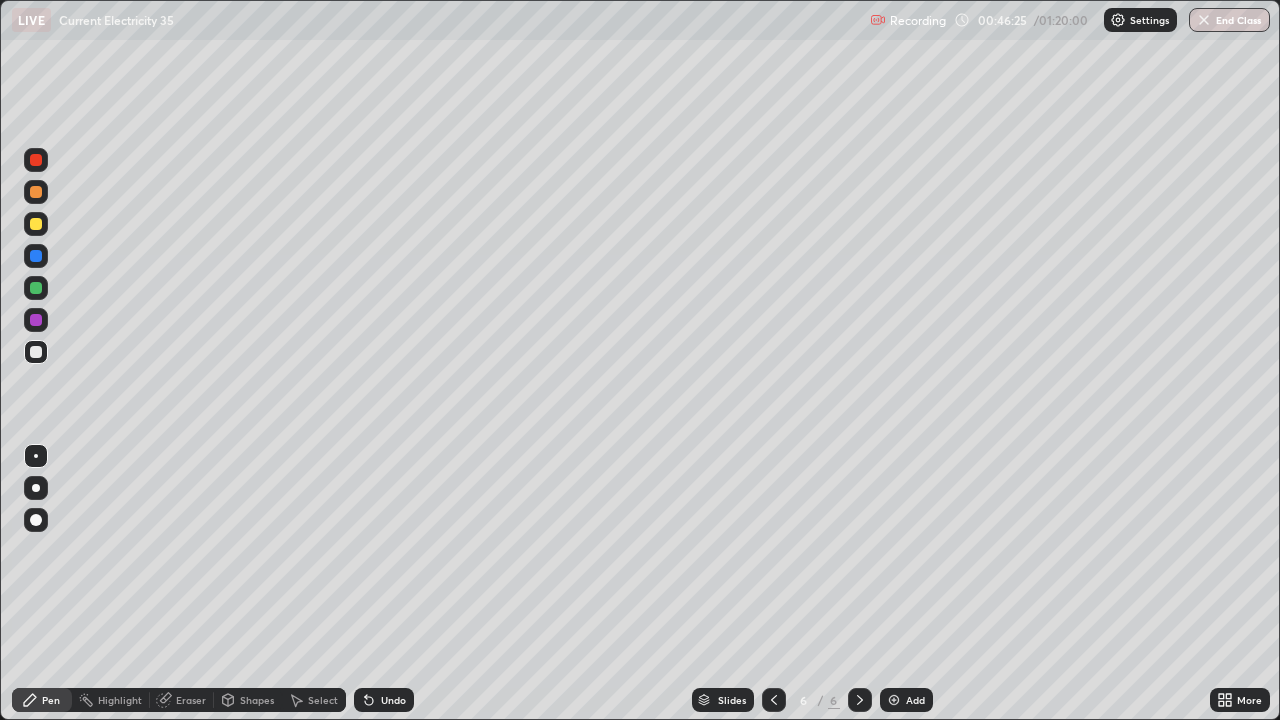click on "Add" at bounding box center [915, 700] 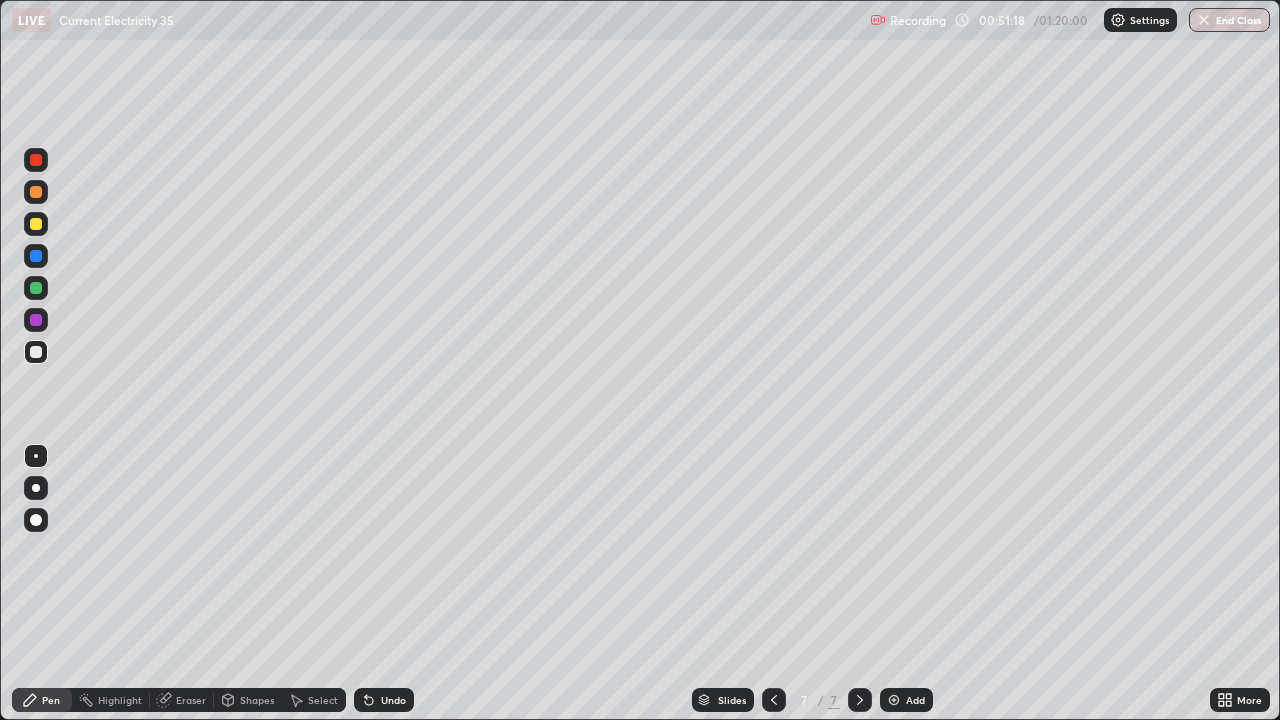 click on "Add" at bounding box center (906, 700) 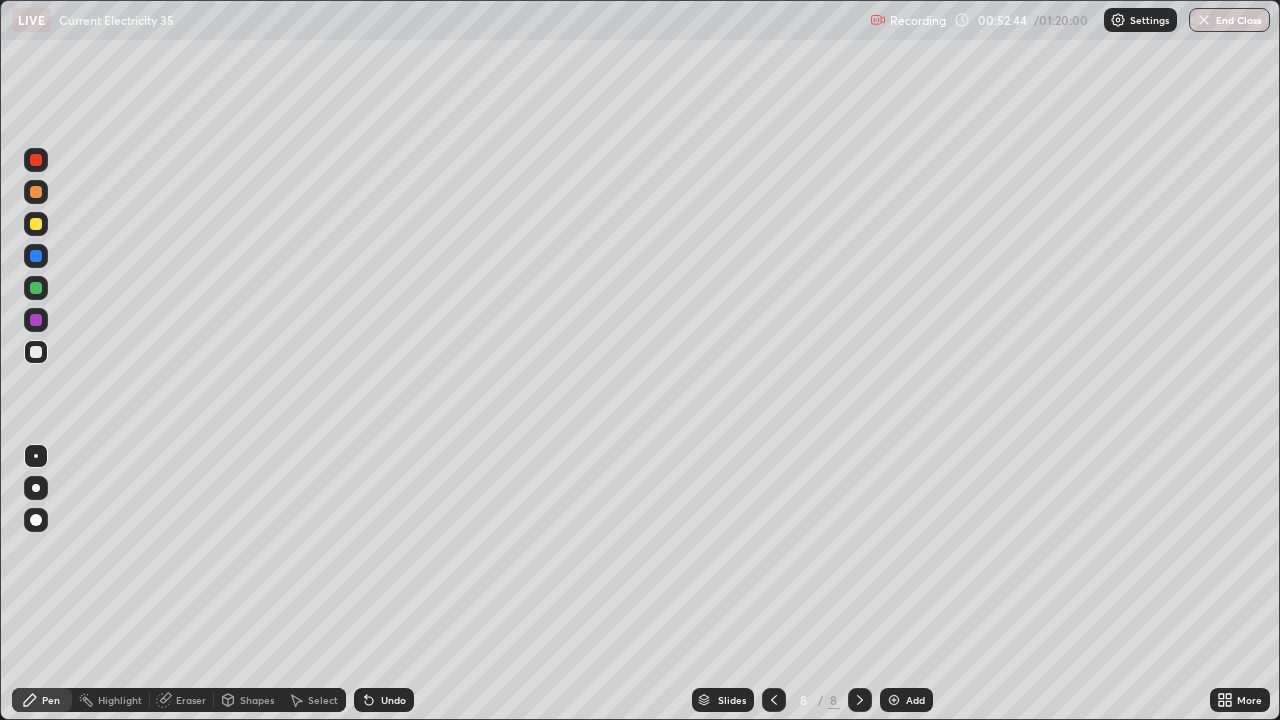 click on "Undo" at bounding box center (380, 700) 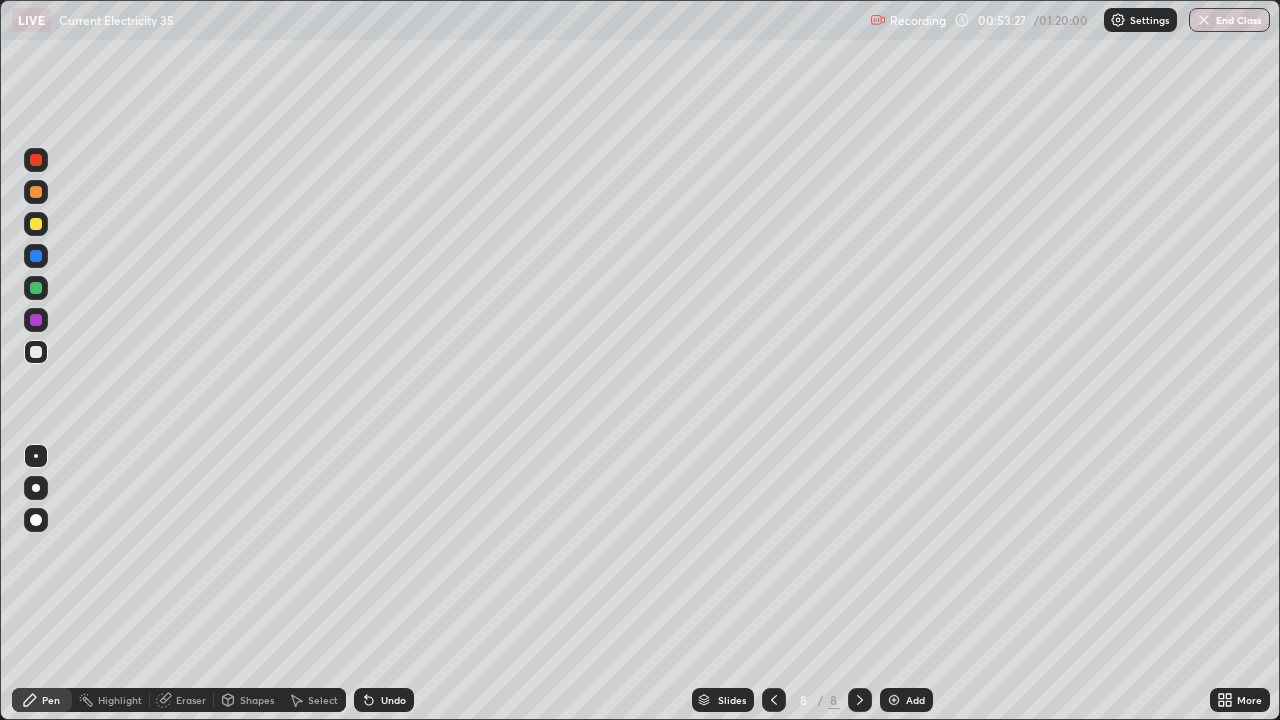 click at bounding box center [36, 224] 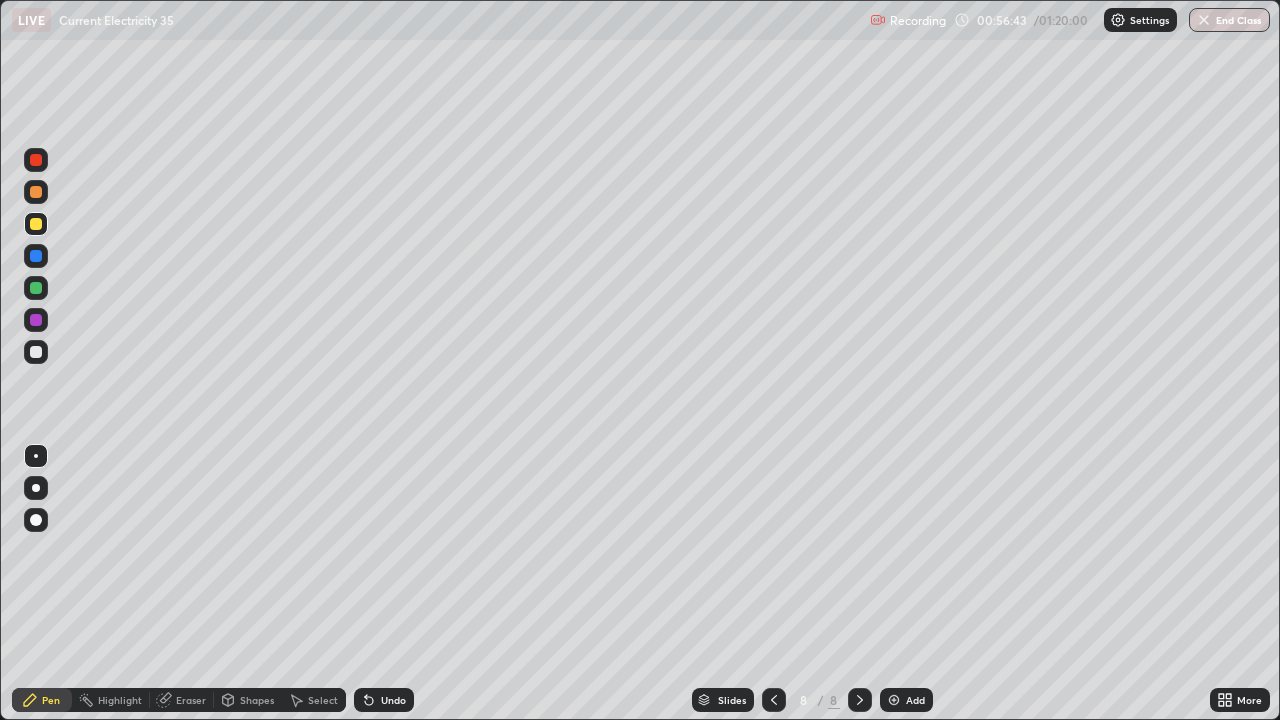 click 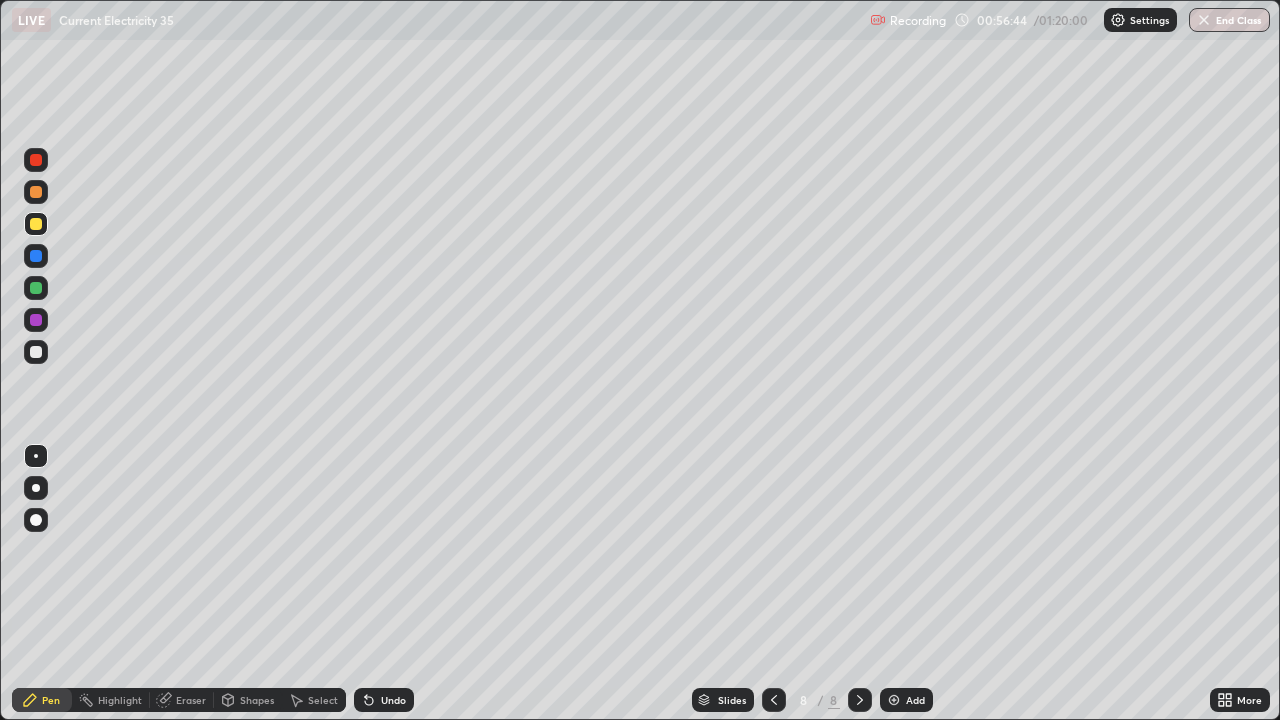 click at bounding box center (894, 700) 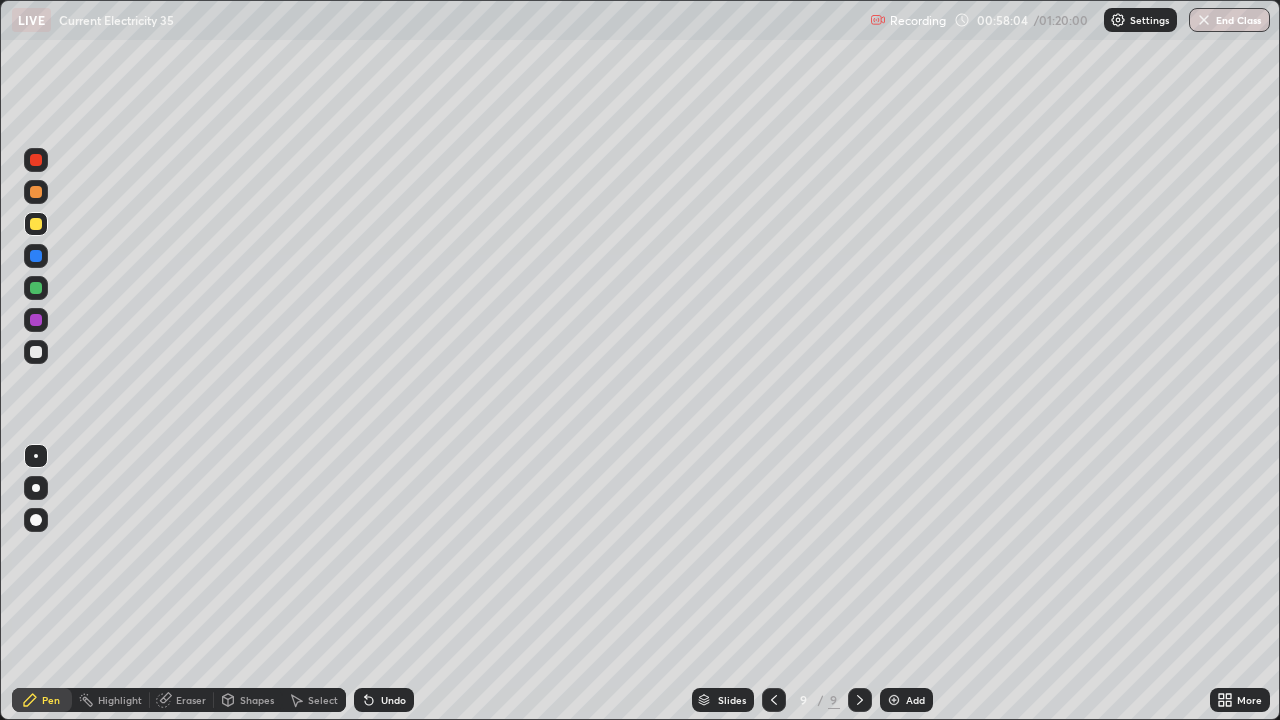 click on "Undo" at bounding box center [384, 700] 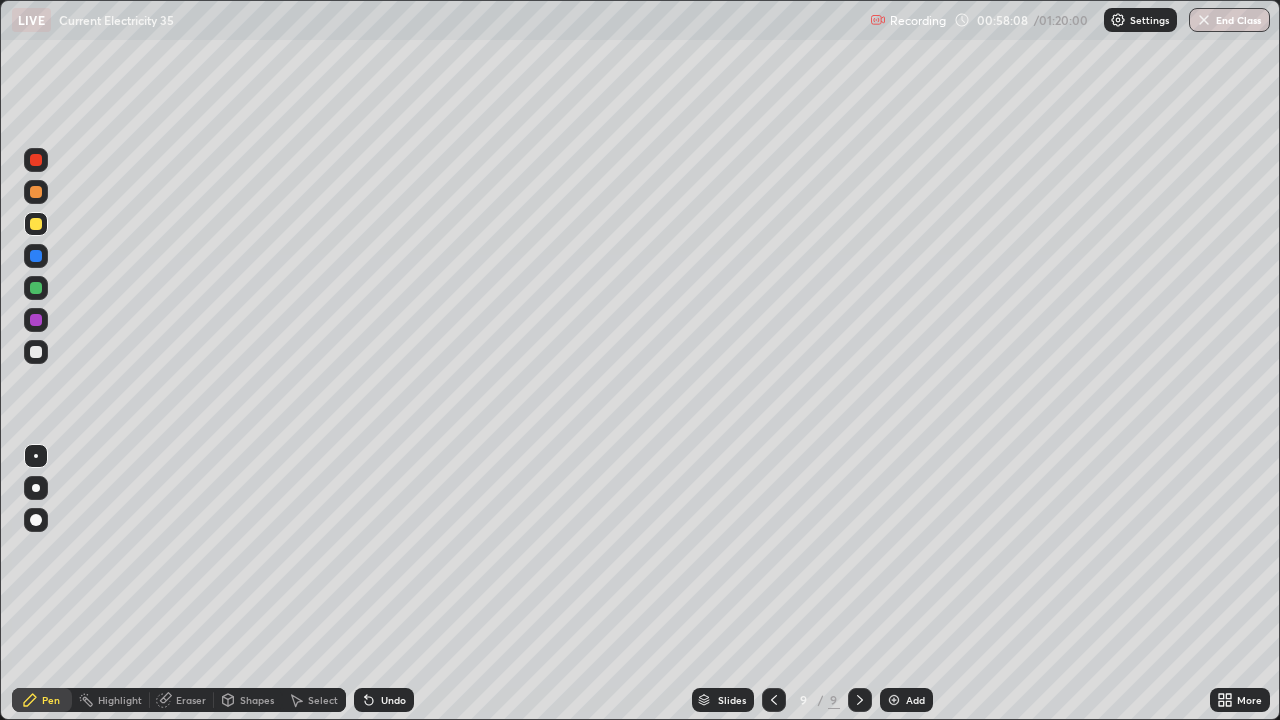 click on "Pen" at bounding box center [51, 700] 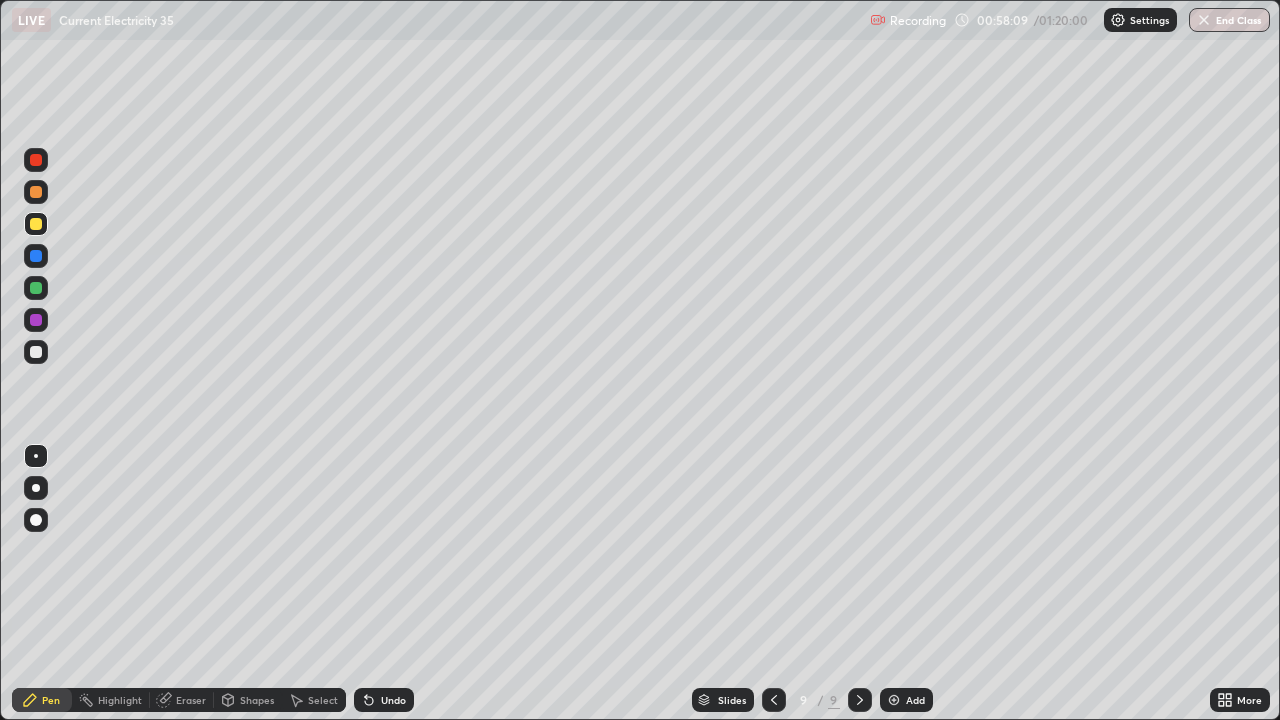 click on "Undo" at bounding box center [384, 700] 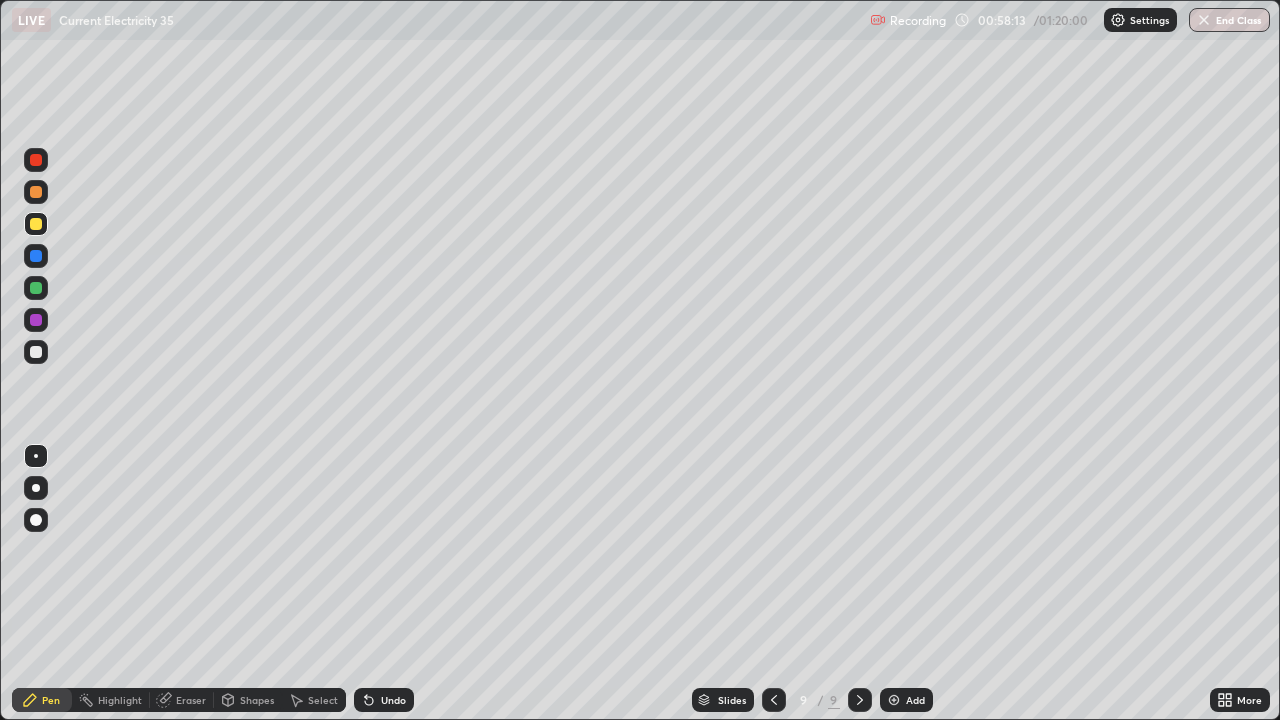 click on "Undo" at bounding box center (384, 700) 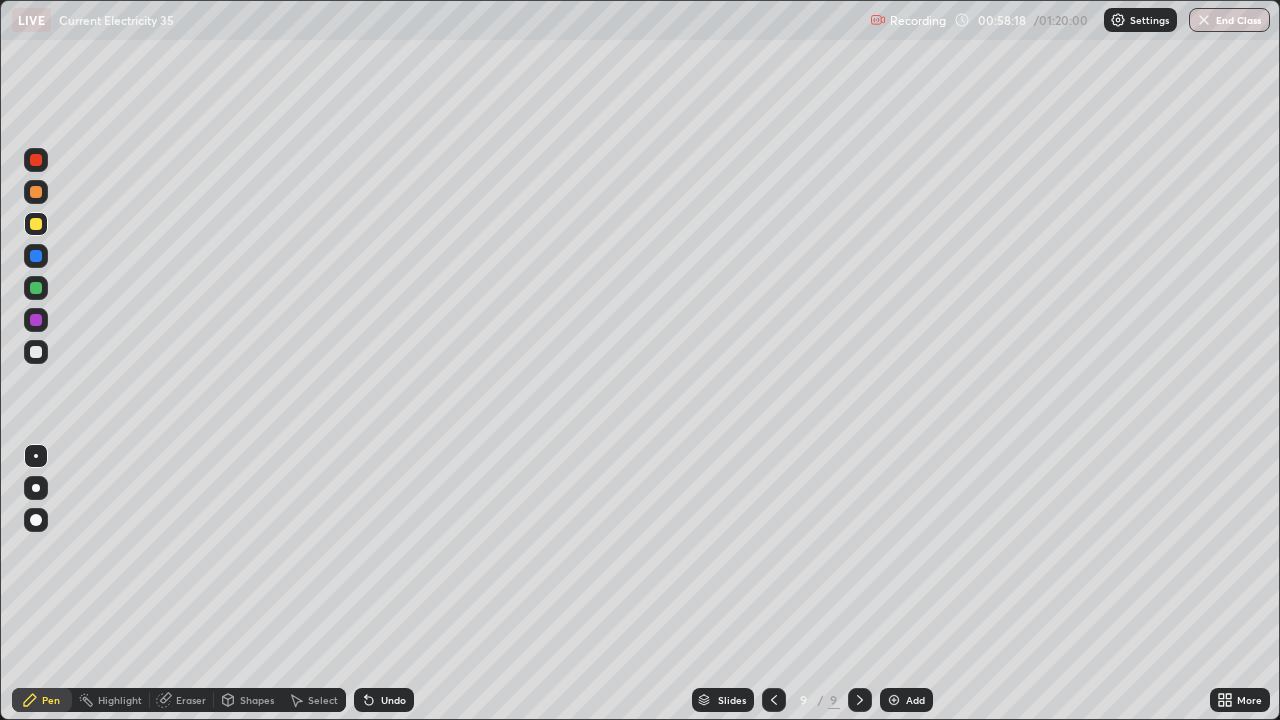click 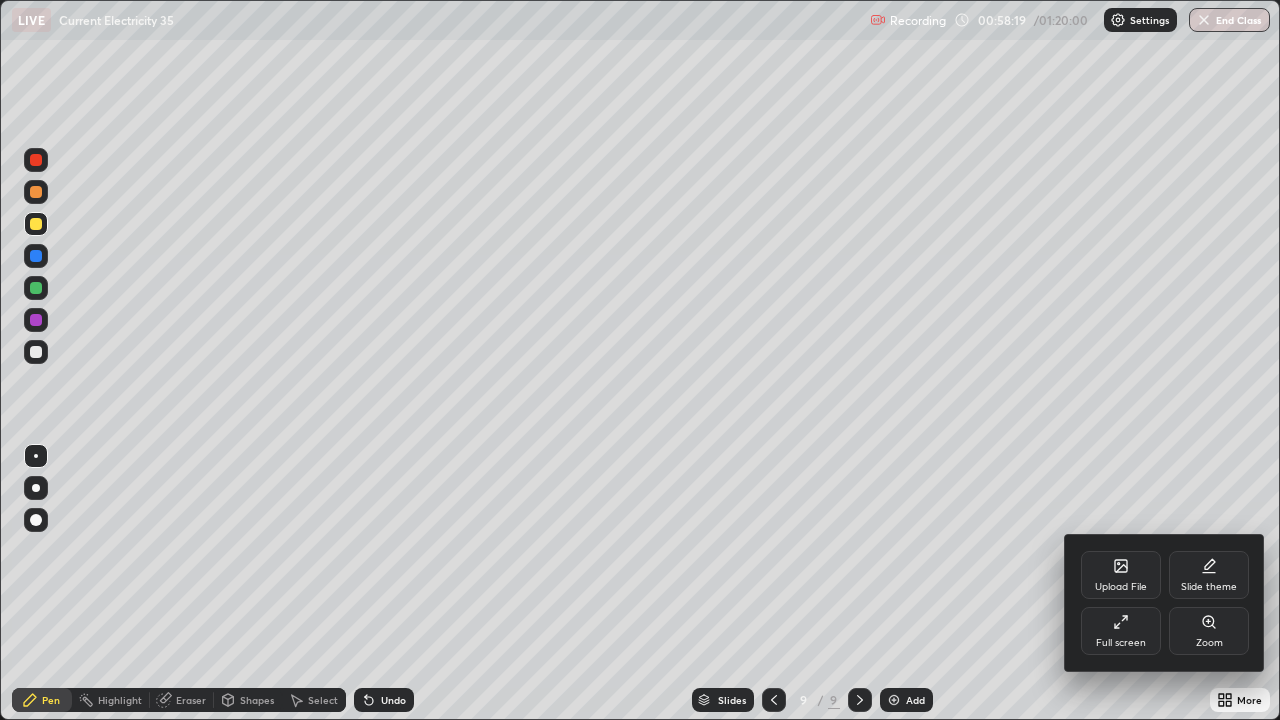 click 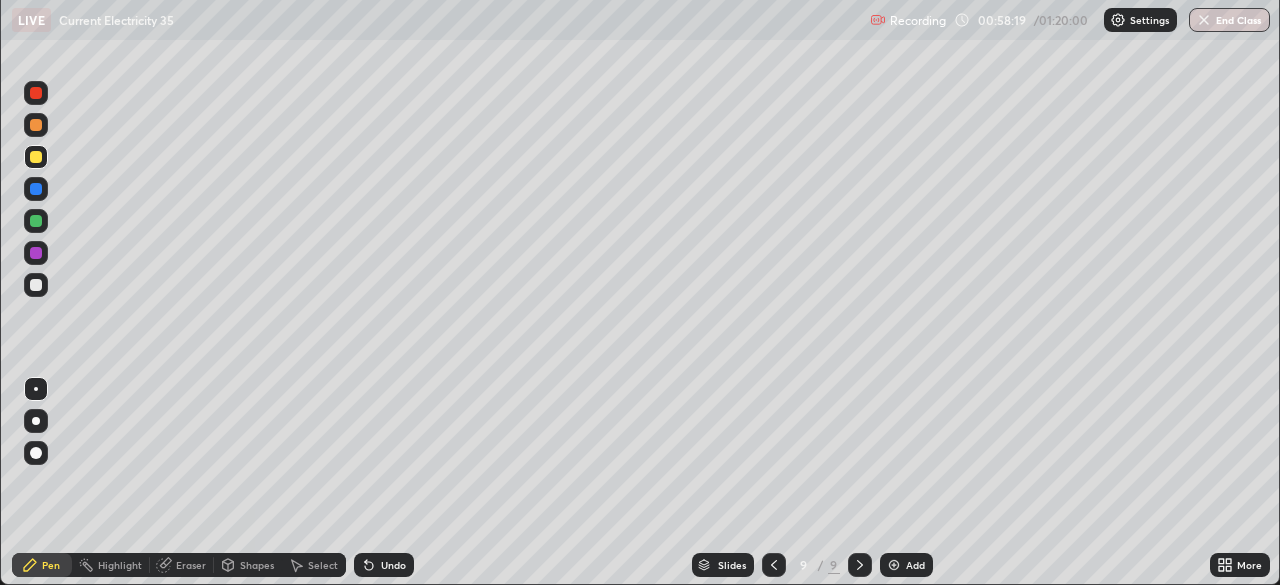 scroll, scrollTop: 585, scrollLeft: 1280, axis: both 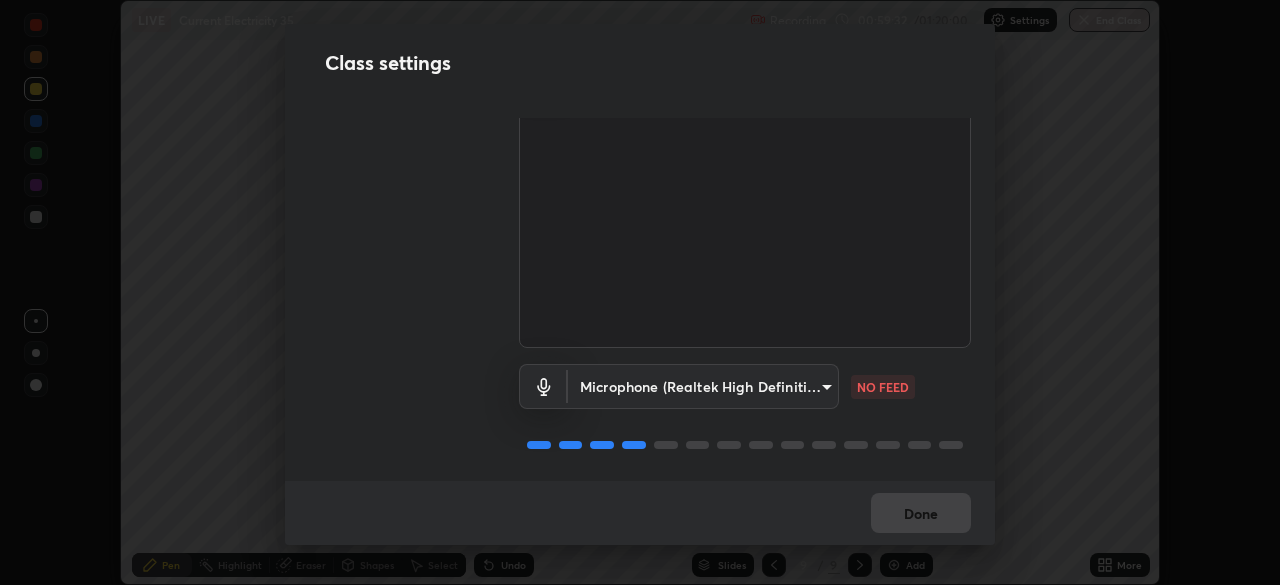 click on "Erase all LIVE Current Electricity 35 Recording 00:59:32 /  01:20:00 Settings End Class Setting up your live class Current Electricity 35 • L86 of Physics [FIRST] [LAST] Pen Highlight Eraser Shapes Select Undo Slides 9 / 9 Add More No doubts shared Encourage your learners to ask a doubt for better clarity Report an issue Reason for reporting Buffering Chat not working Audio - Video sync issue Educator video quality low ​ Attach an image Report Class settings Audio & Video OBS Virtual Camera [HASH] WORKING Microphone (Realtek High Definition Audio) [HASH] NO FEED Done" at bounding box center (640, 292) 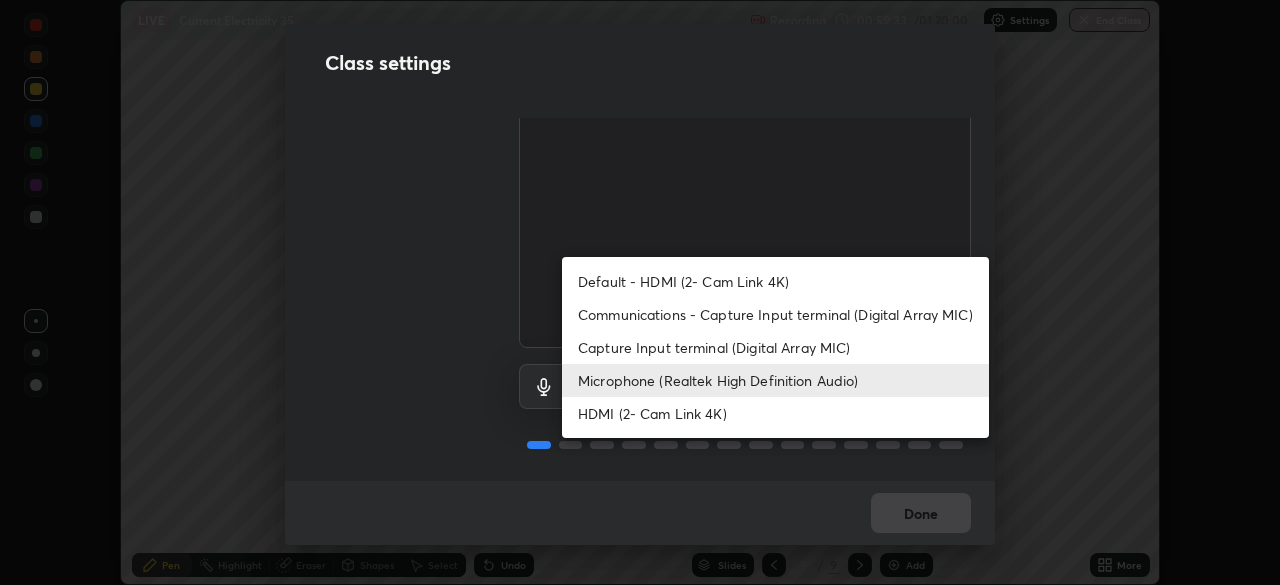 click on "Communications - Capture Input terminal (Digital Array MIC)" at bounding box center [775, 314] 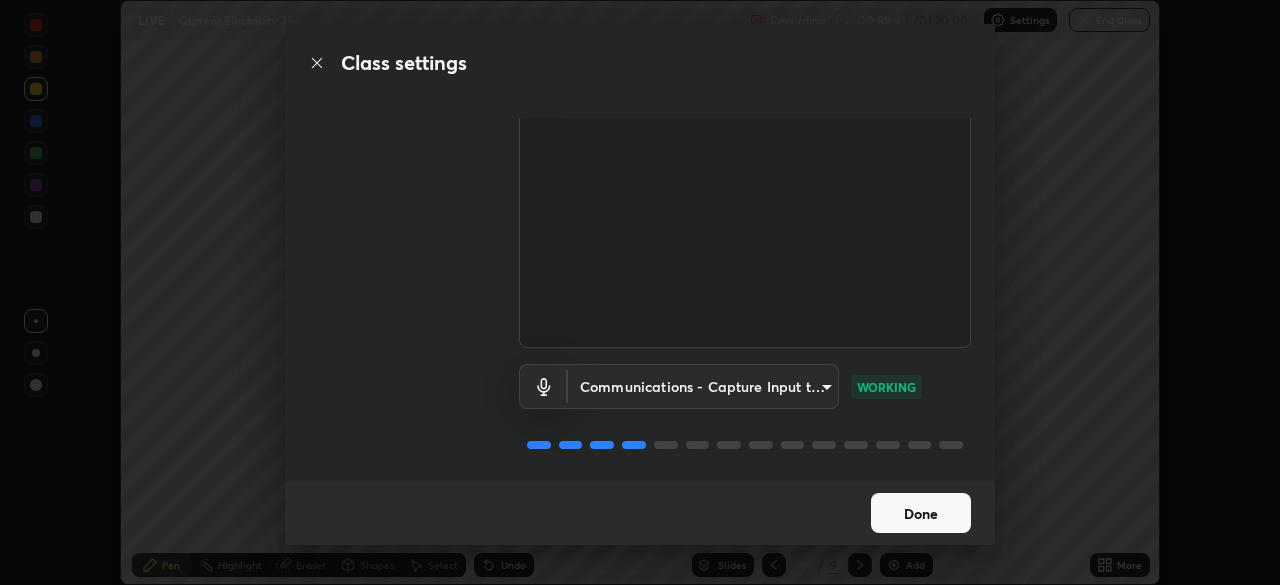 click on "Done" at bounding box center [921, 513] 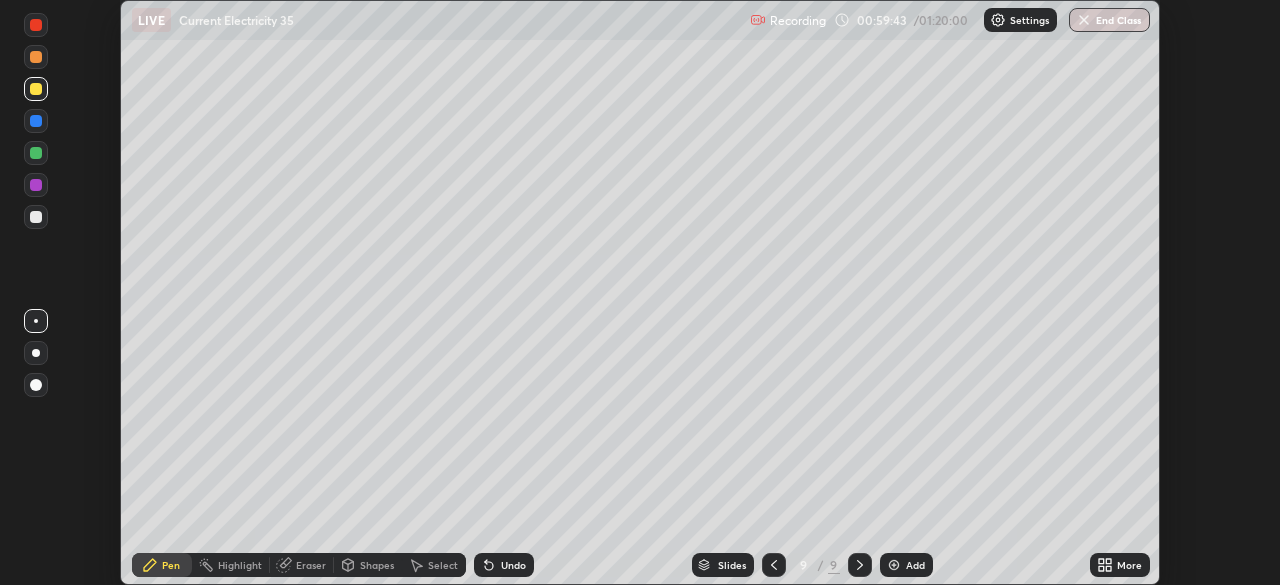 click 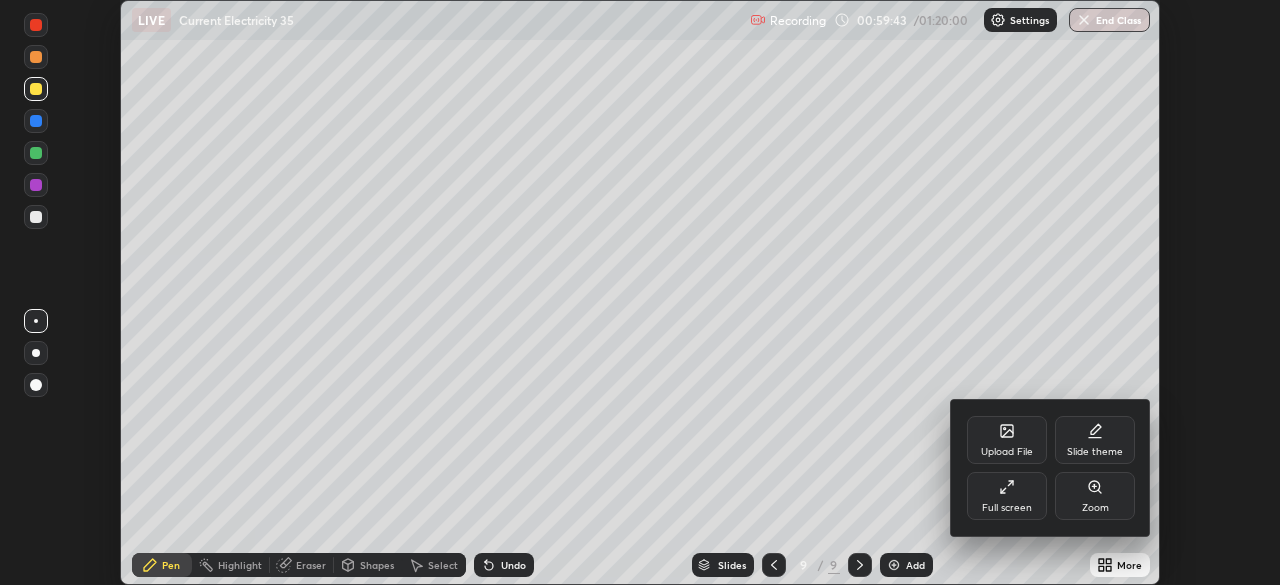 click on "Full screen" at bounding box center [1007, 508] 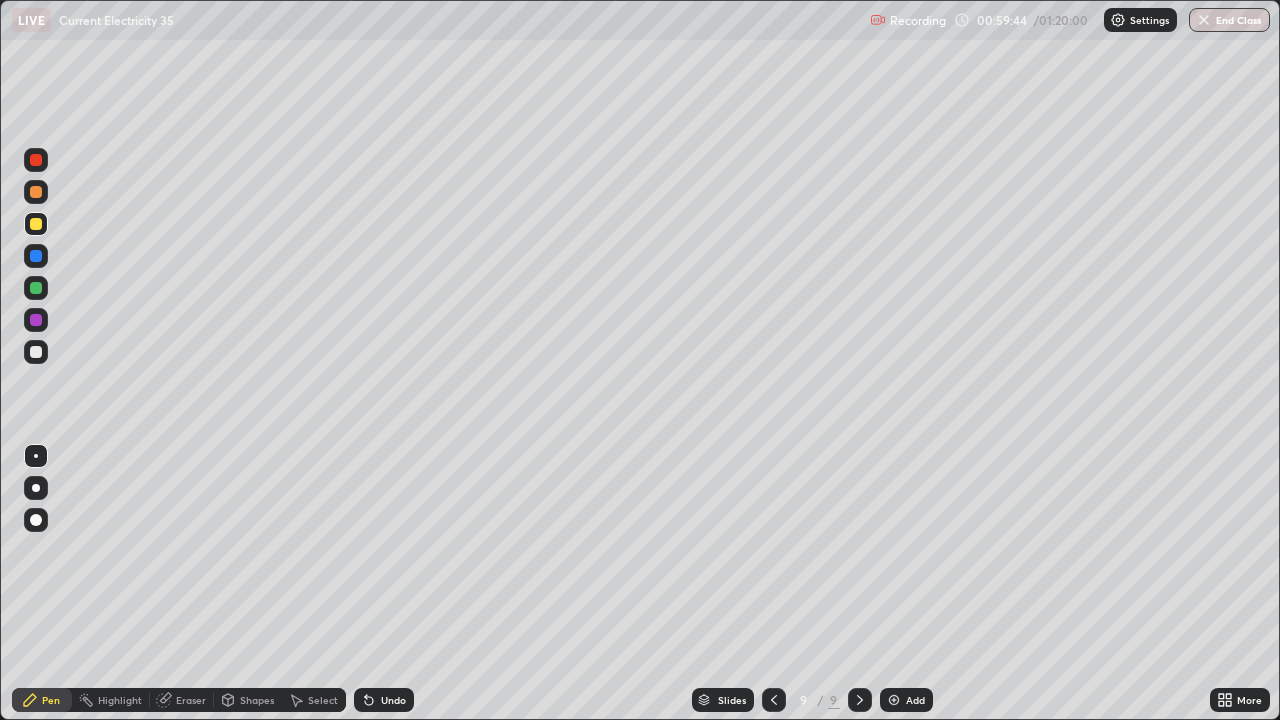 scroll, scrollTop: 99280, scrollLeft: 98720, axis: both 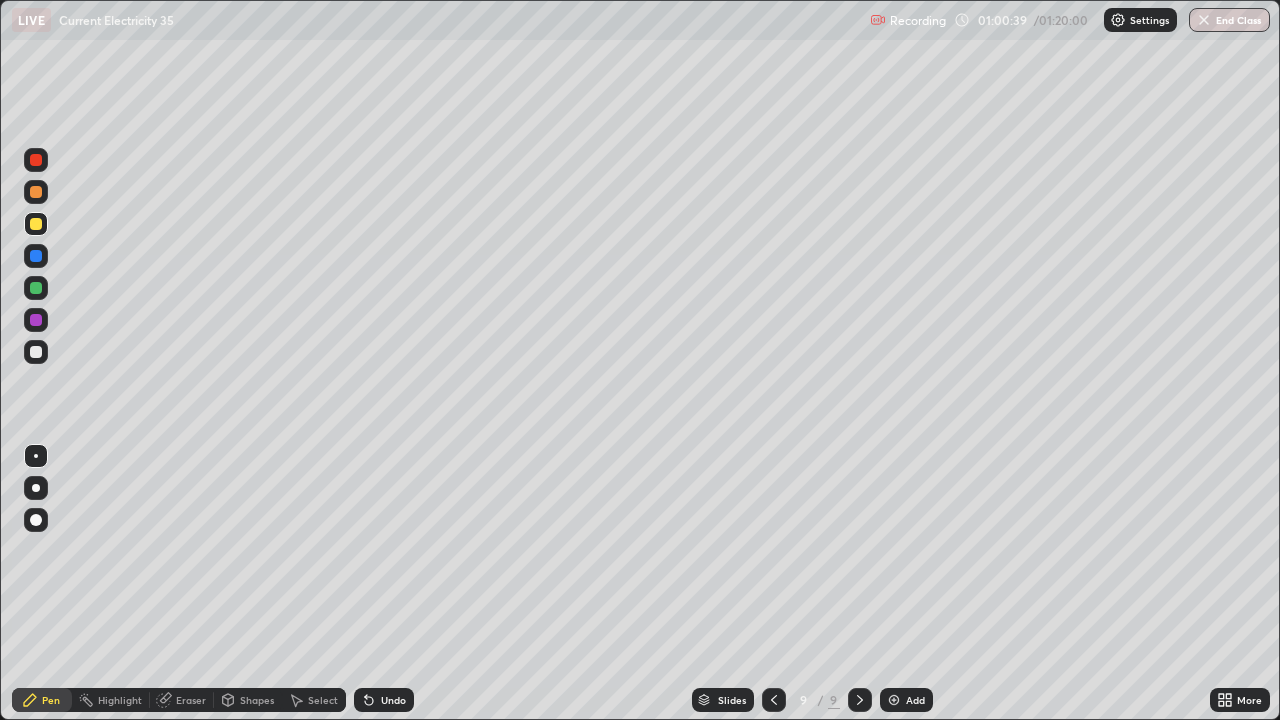 click on "Eraser" at bounding box center (191, 700) 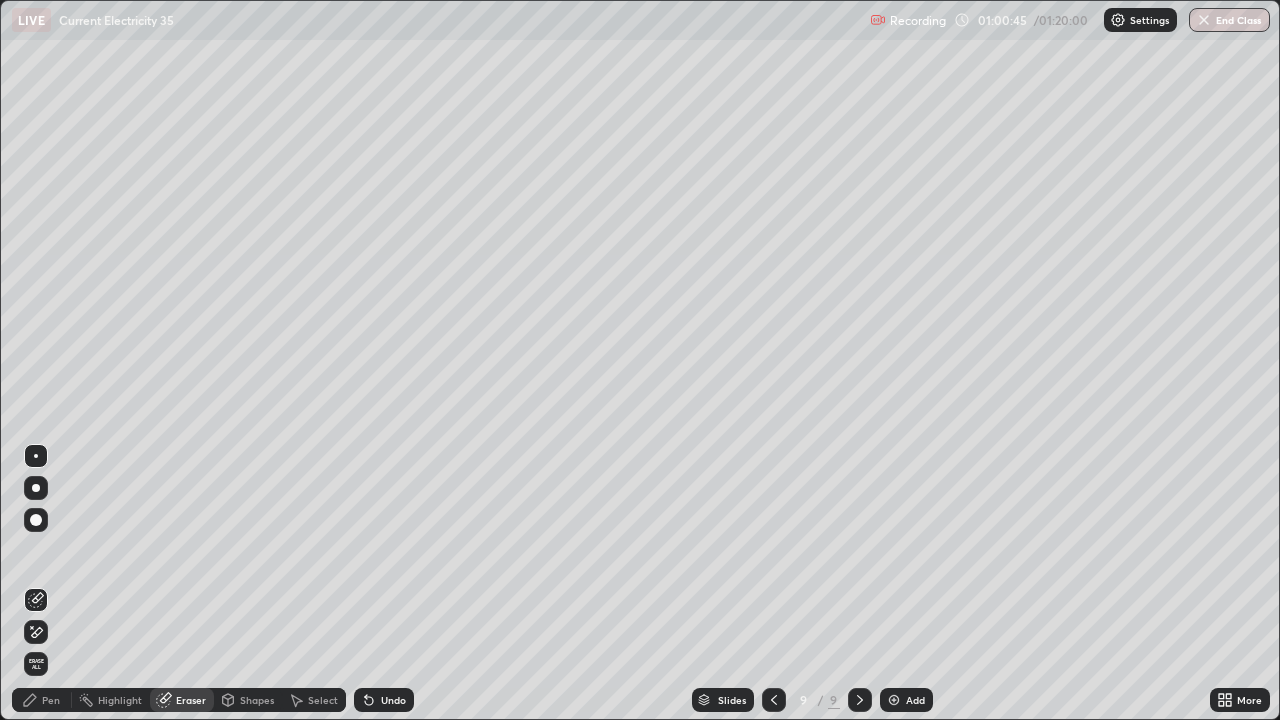 click on "Pen" at bounding box center (51, 700) 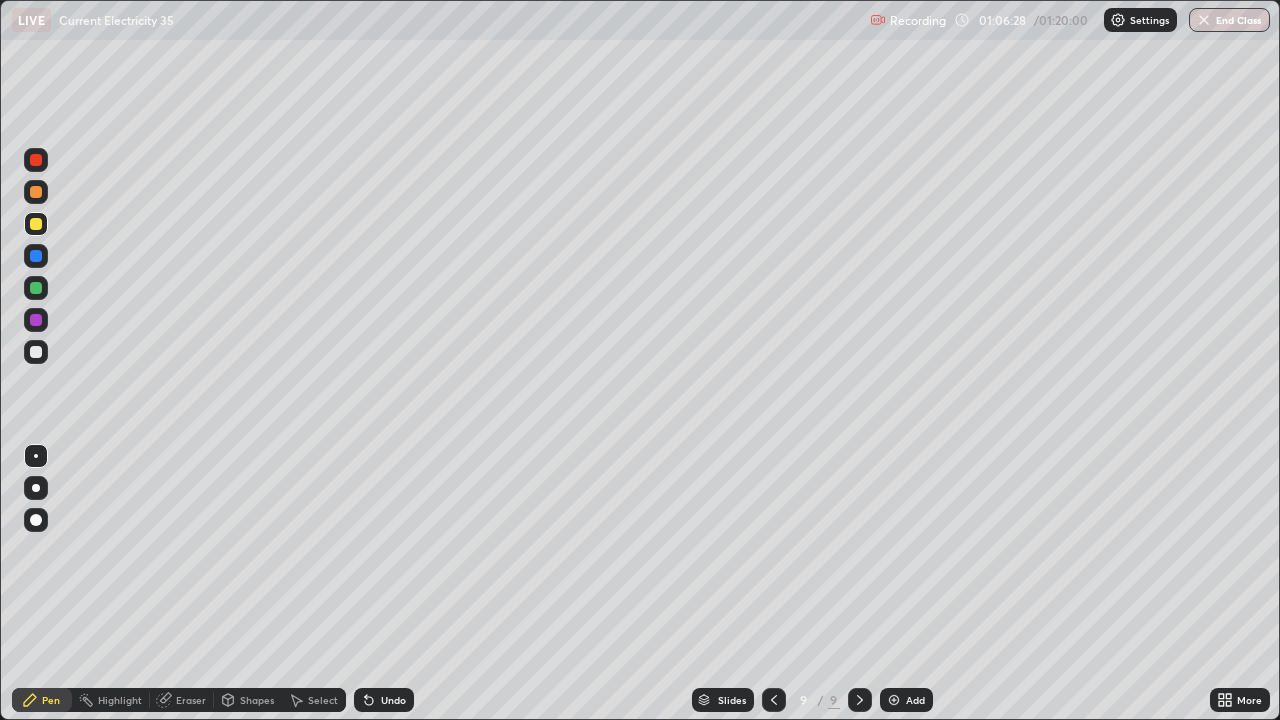 click on "Add" at bounding box center [915, 700] 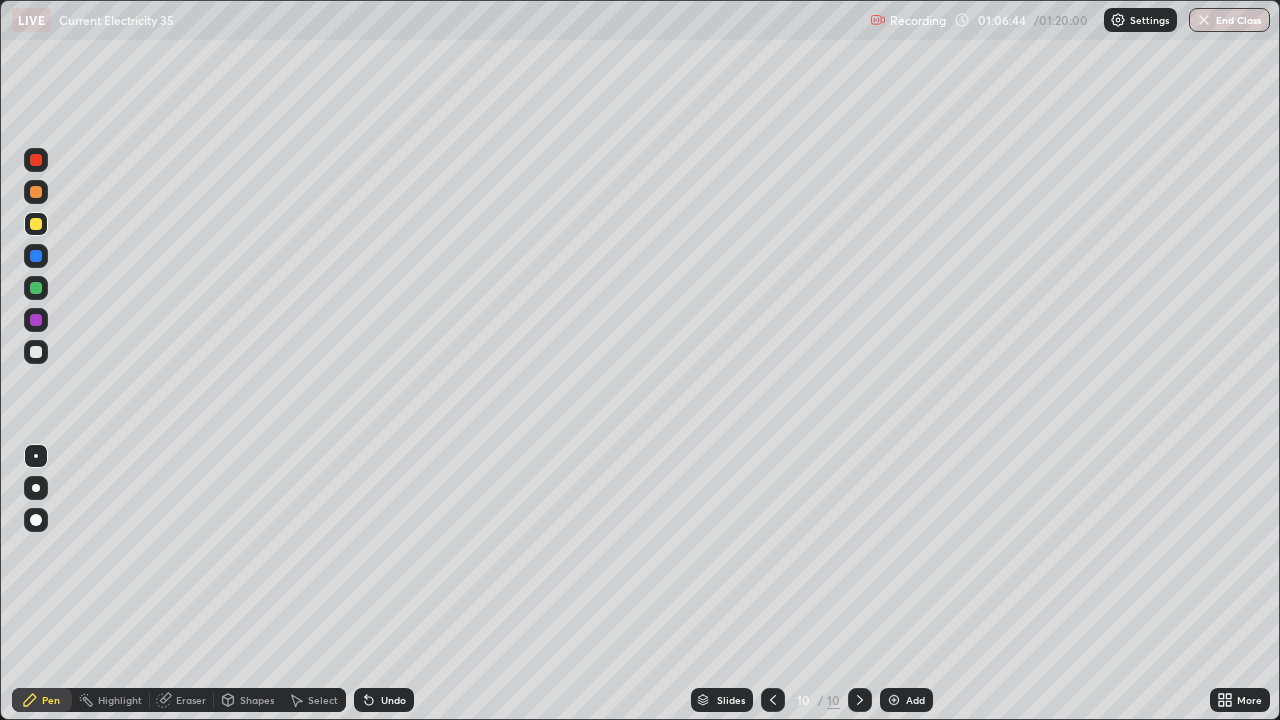 click on "Undo" at bounding box center (384, 700) 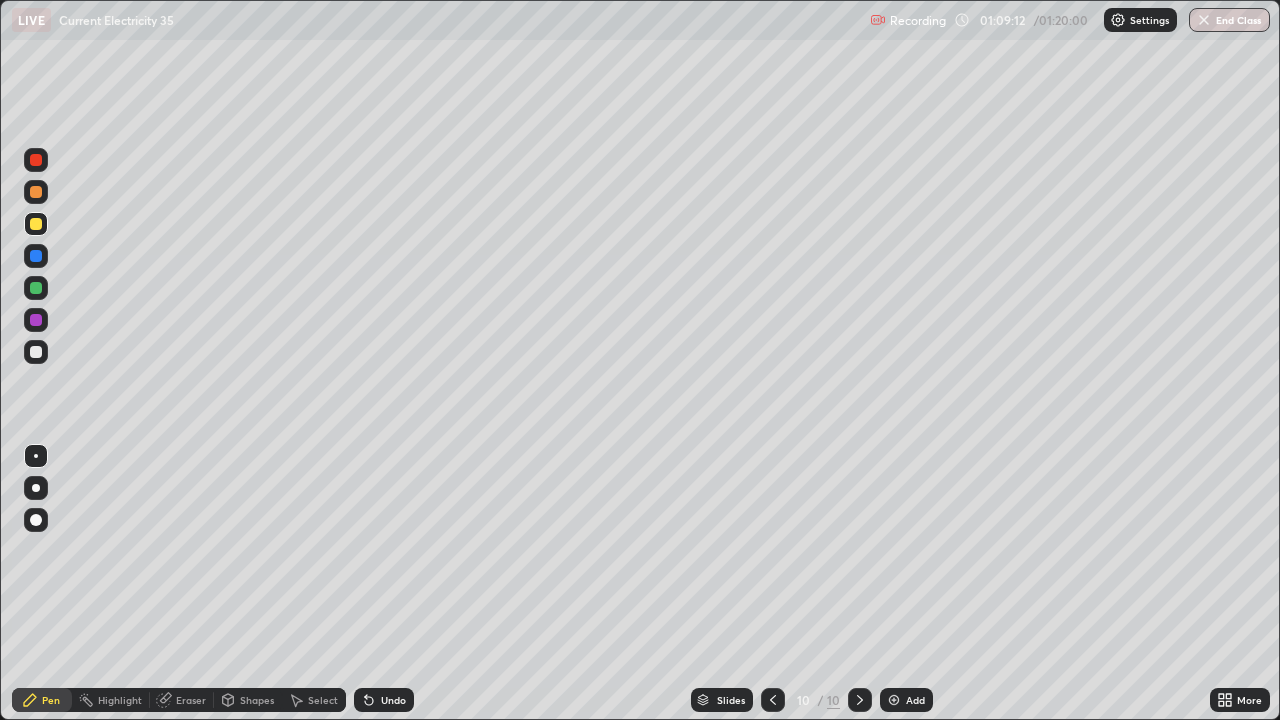 click on "Slides 10 / 10 Add" at bounding box center (812, 700) 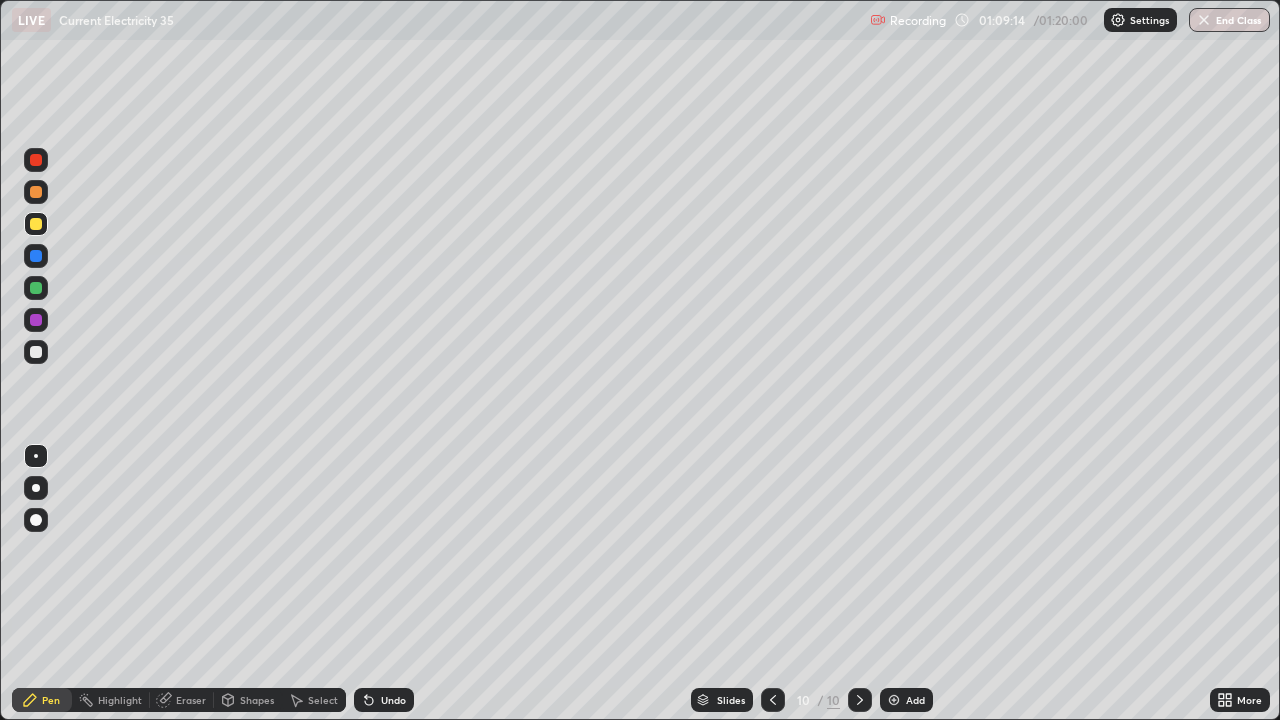 click at bounding box center (894, 700) 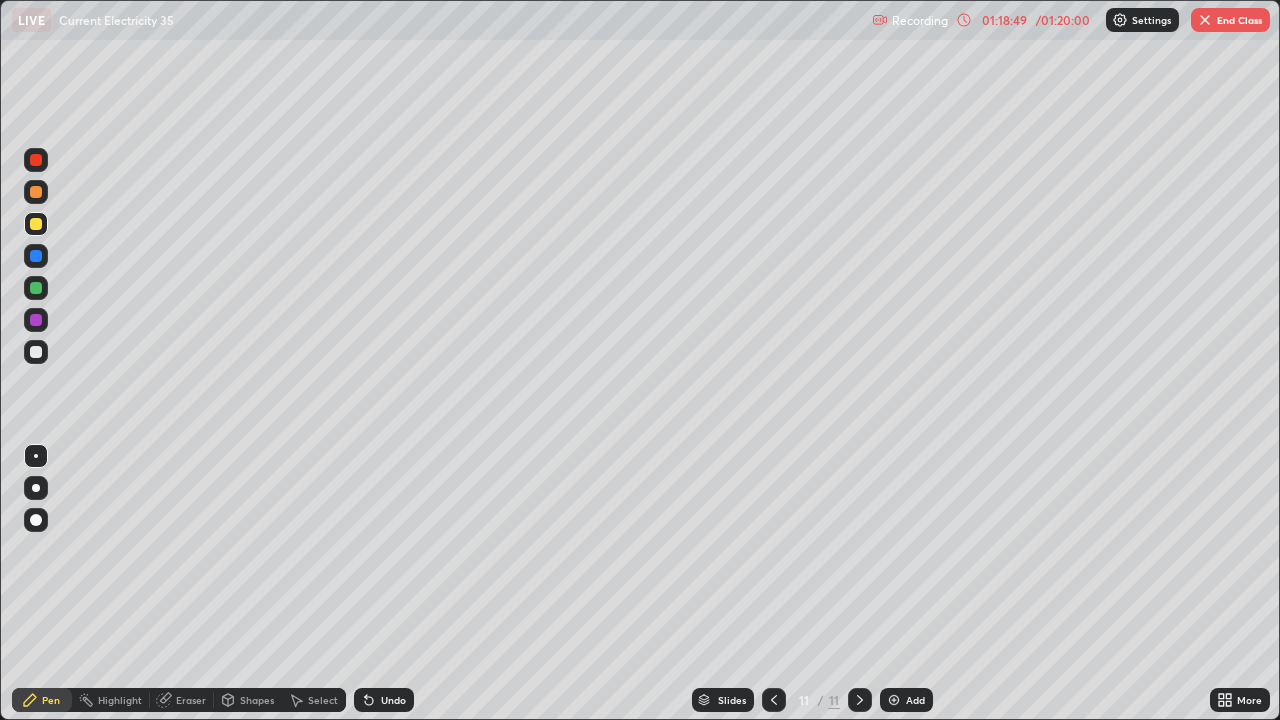 click on "End Class" at bounding box center [1230, 20] 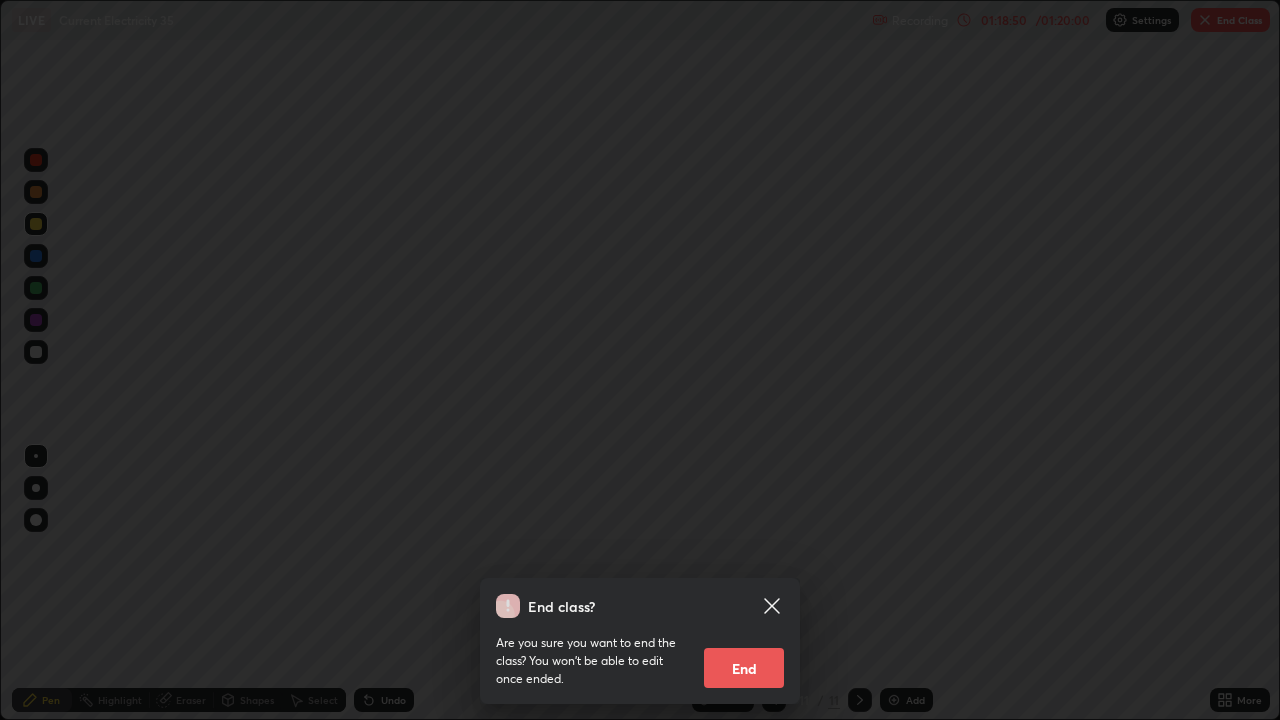 click on "End" at bounding box center [744, 668] 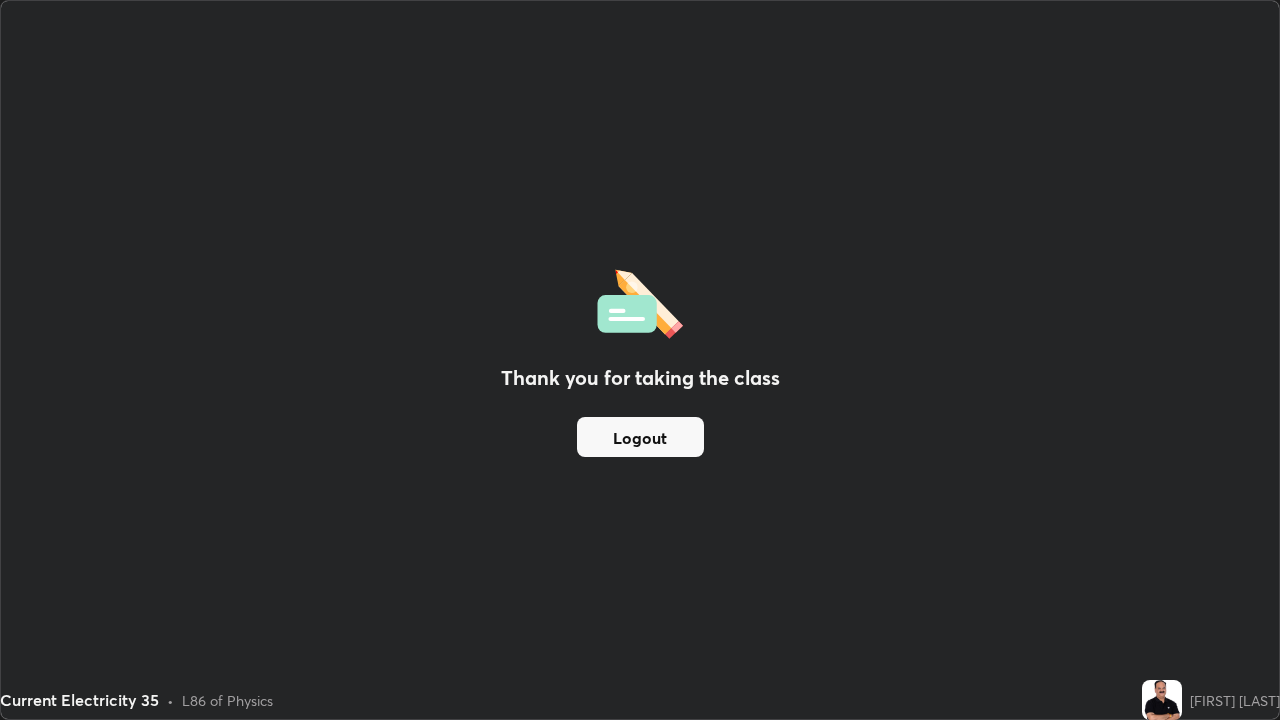 click on "Logout" at bounding box center (640, 437) 